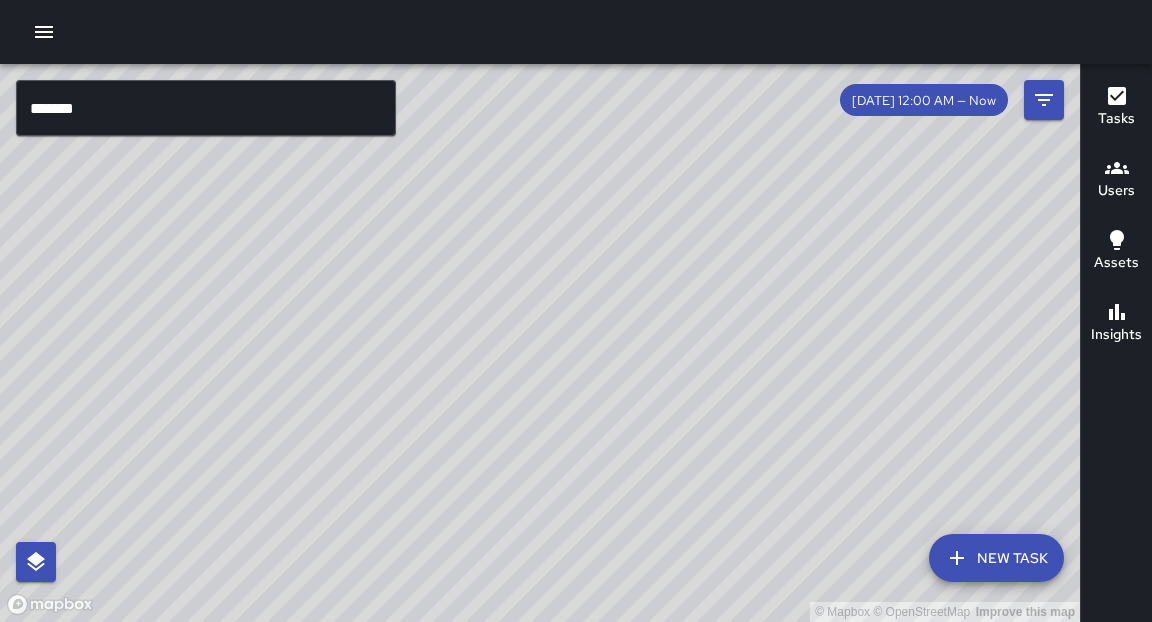 scroll, scrollTop: 0, scrollLeft: 0, axis: both 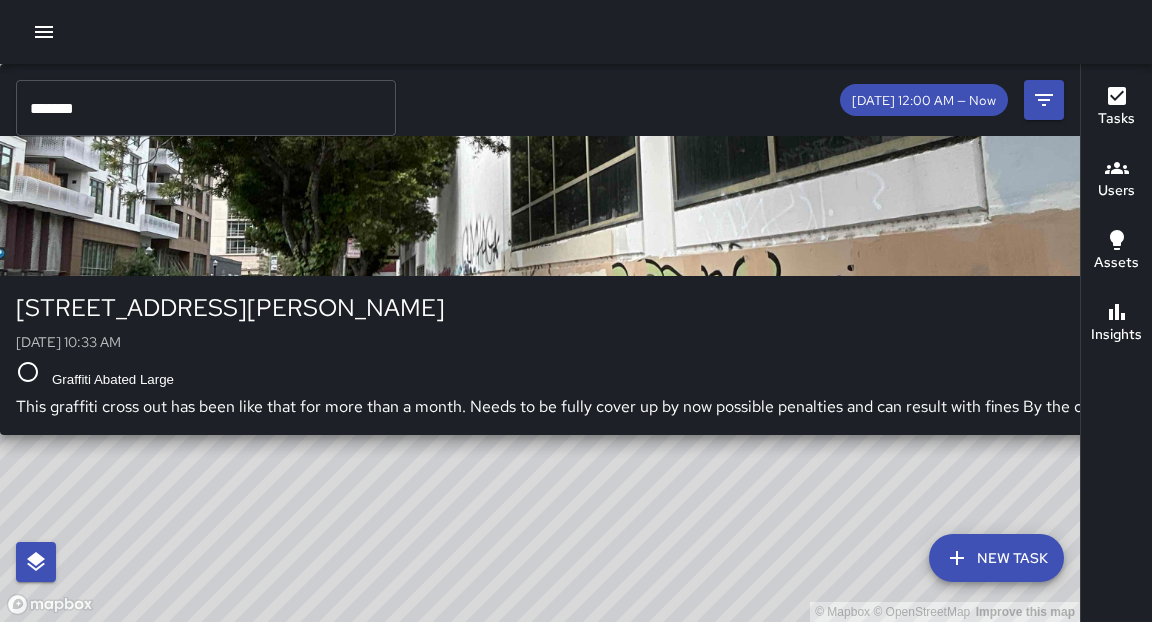 click on "© Mapbox   © OpenStreetMap   Improve this map E6 Echo 6 [STREET_ADDRESS][PERSON_NAME][DATE] 10:33 AM Graffiti Abated Large This graffiti cross out has been like that for more than a month. Needs to be fully cover up by now possible penalties and can result with fines
By the city." at bounding box center (540, 343) 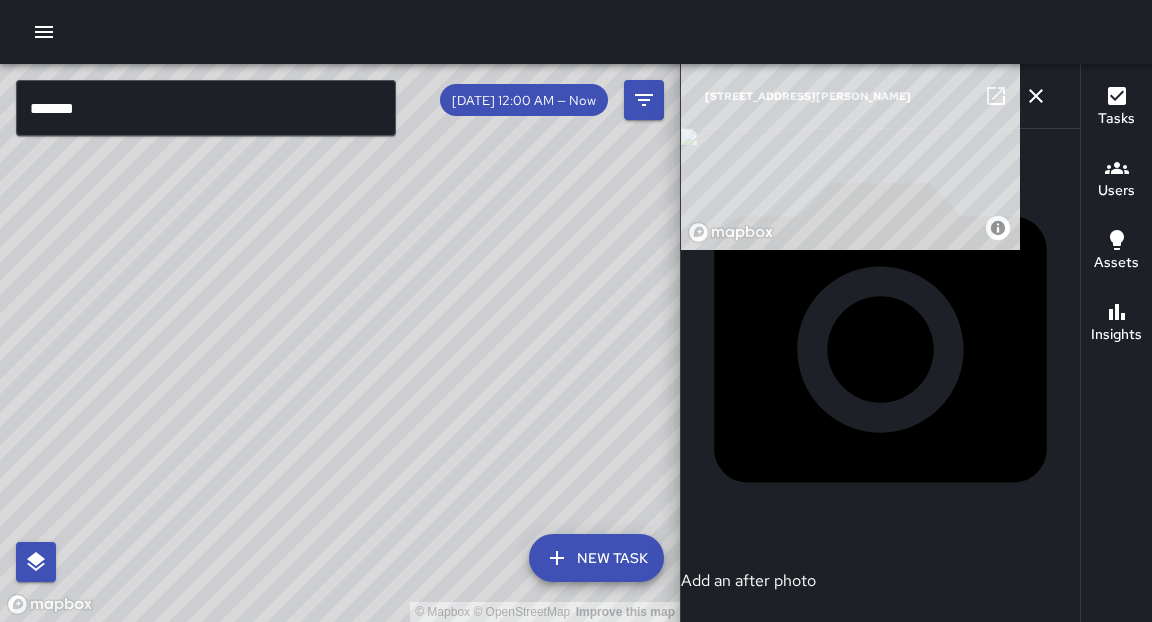 drag, startPoint x: 461, startPoint y: 408, endPoint x: 748, endPoint y: 106, distance: 416.62094 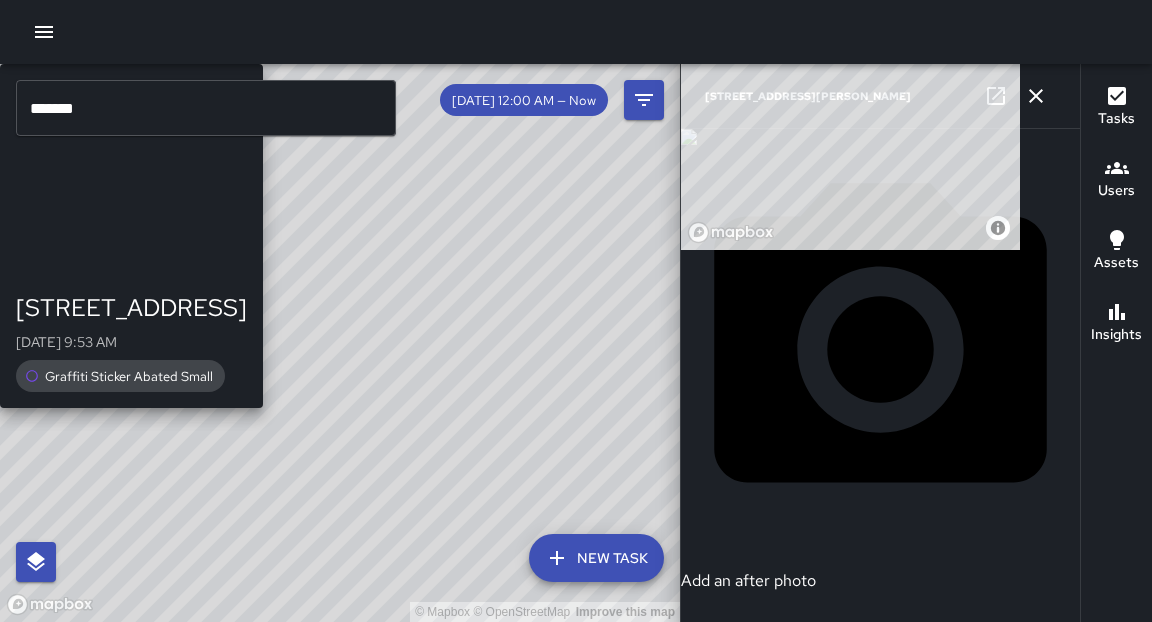 click on "© Mapbox   © OpenStreetMap   Improve this map E6 Echo 6 [STREET_ADDRESS][DATE] 9:53 AM Graffiti Sticker Abated Small" at bounding box center (340, 343) 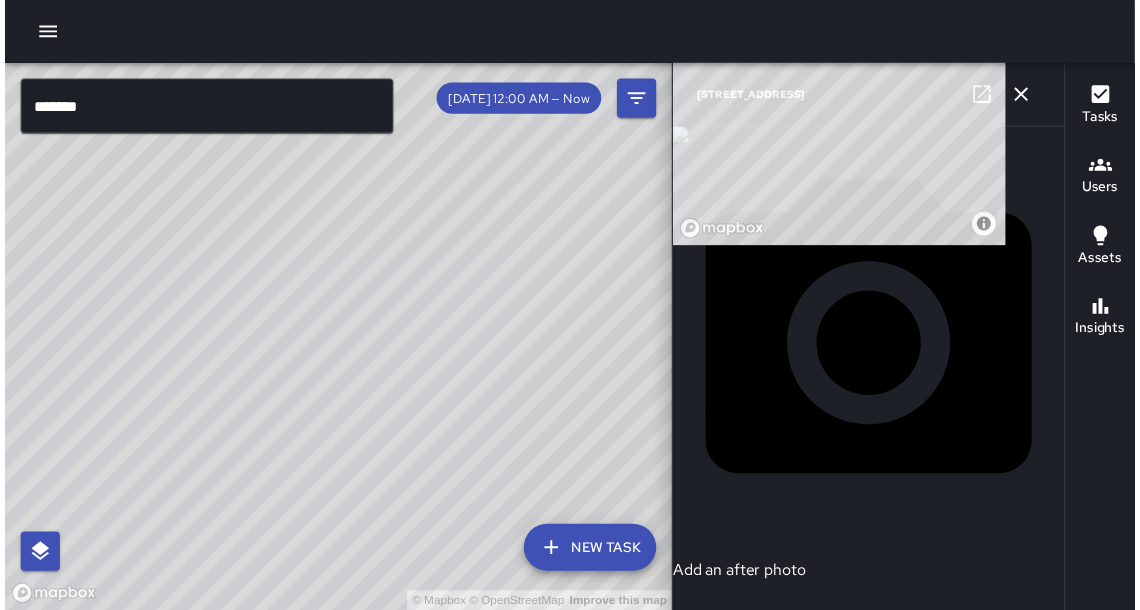 scroll, scrollTop: 862, scrollLeft: 0, axis: vertical 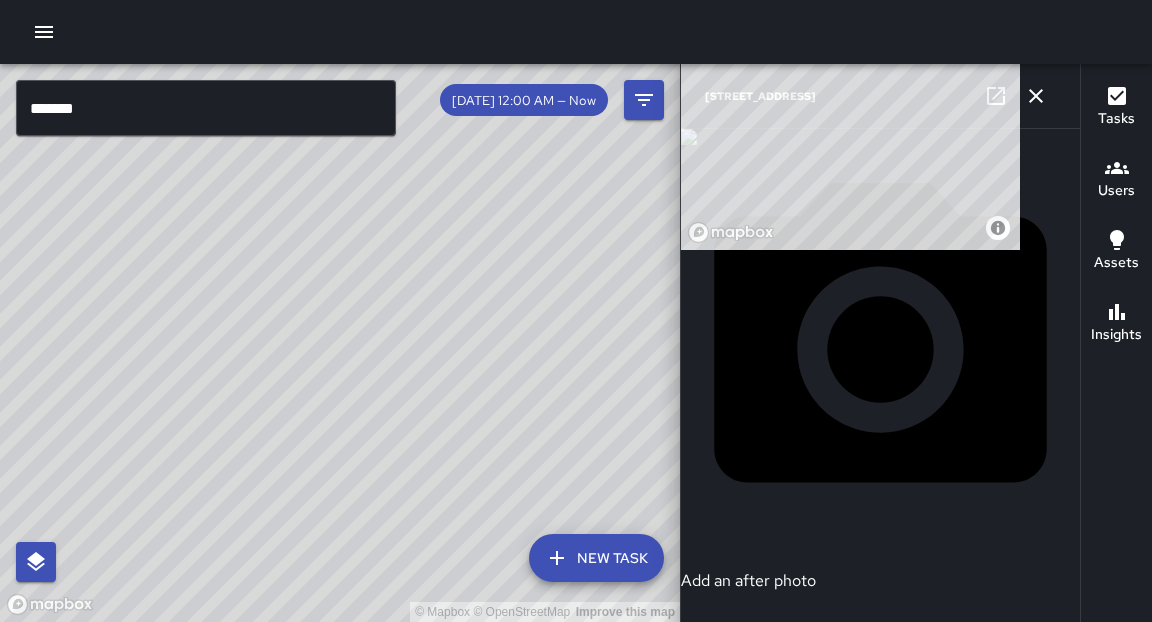 click 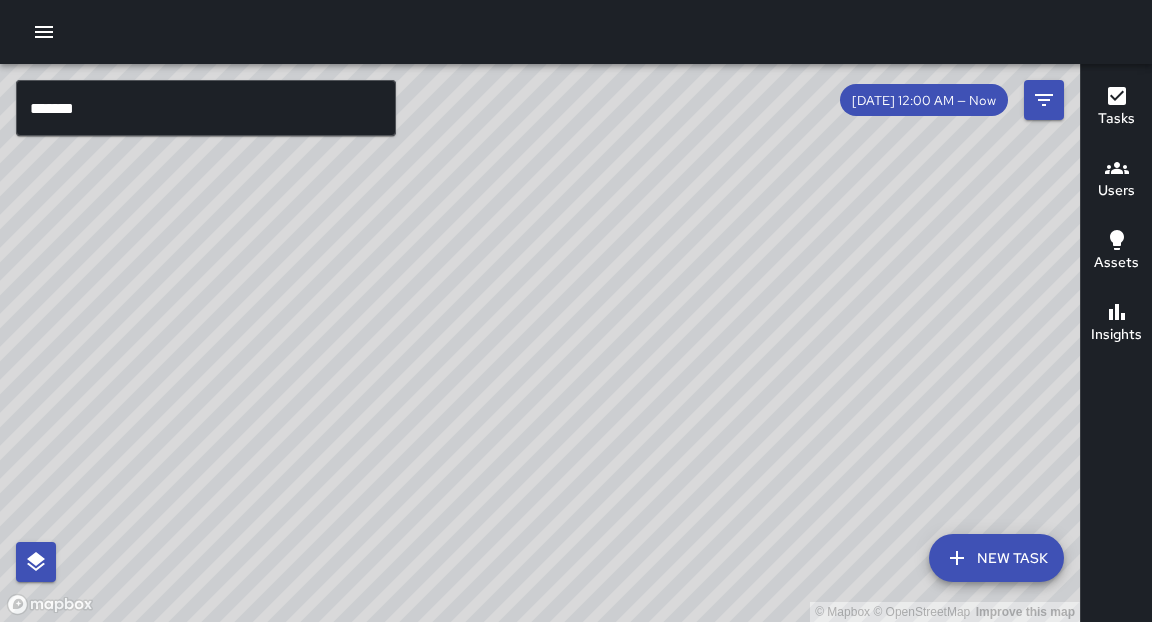 click on "© Mapbox   © OpenStreetMap   Improve this map" at bounding box center (540, 343) 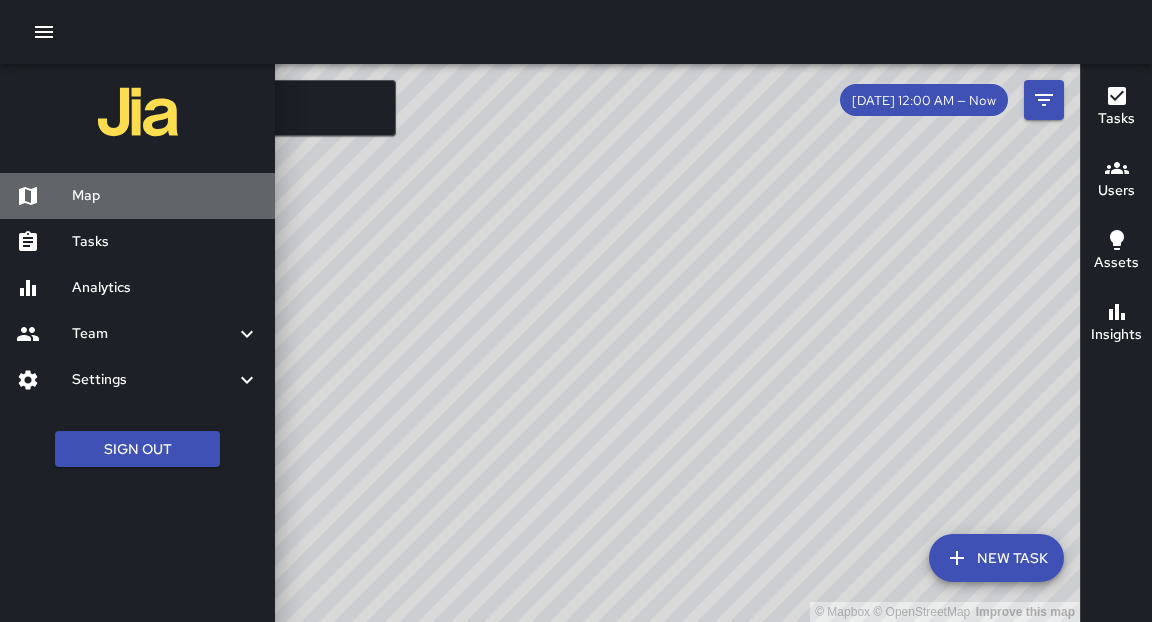 click on "Map" at bounding box center (165, 196) 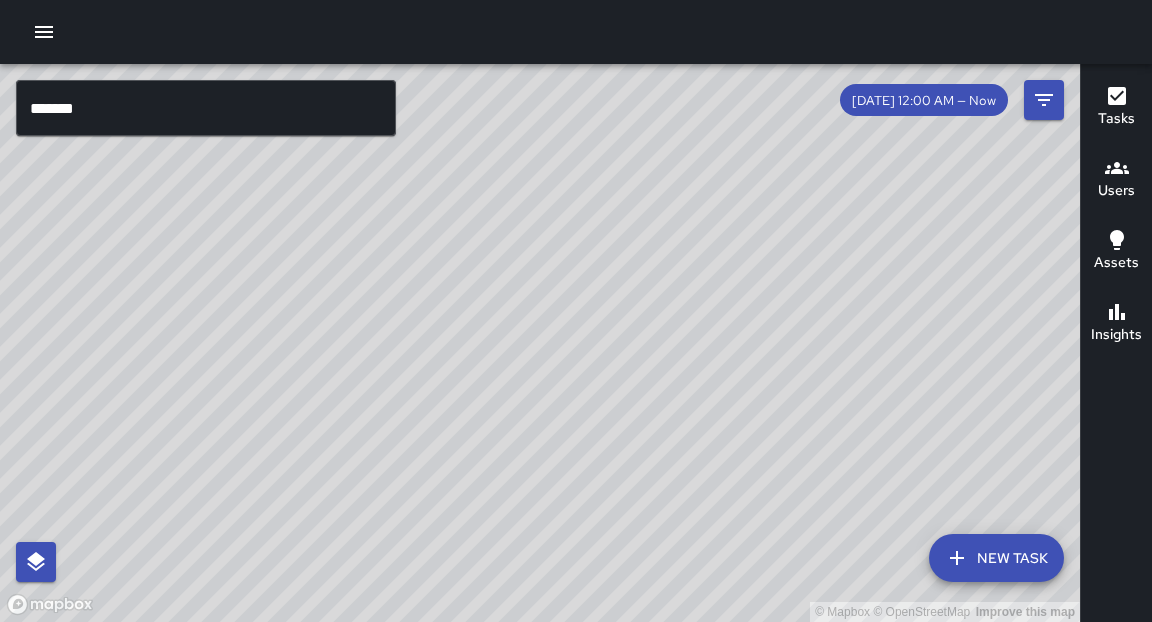 click on "*******" at bounding box center (206, 108) 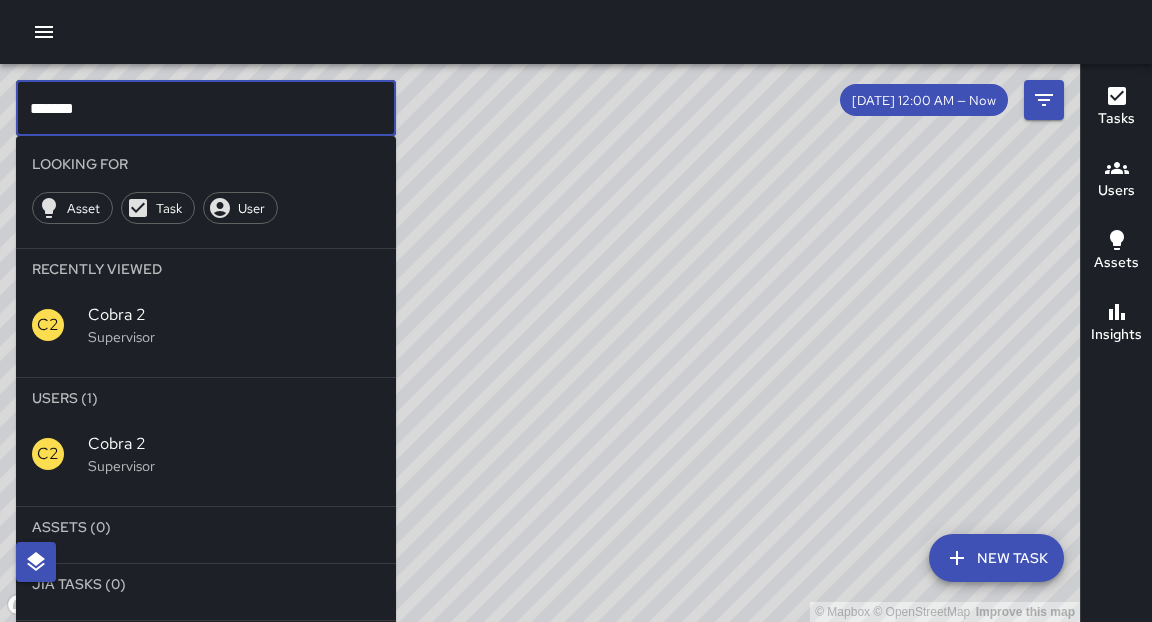 click on "*******" at bounding box center (206, 108) 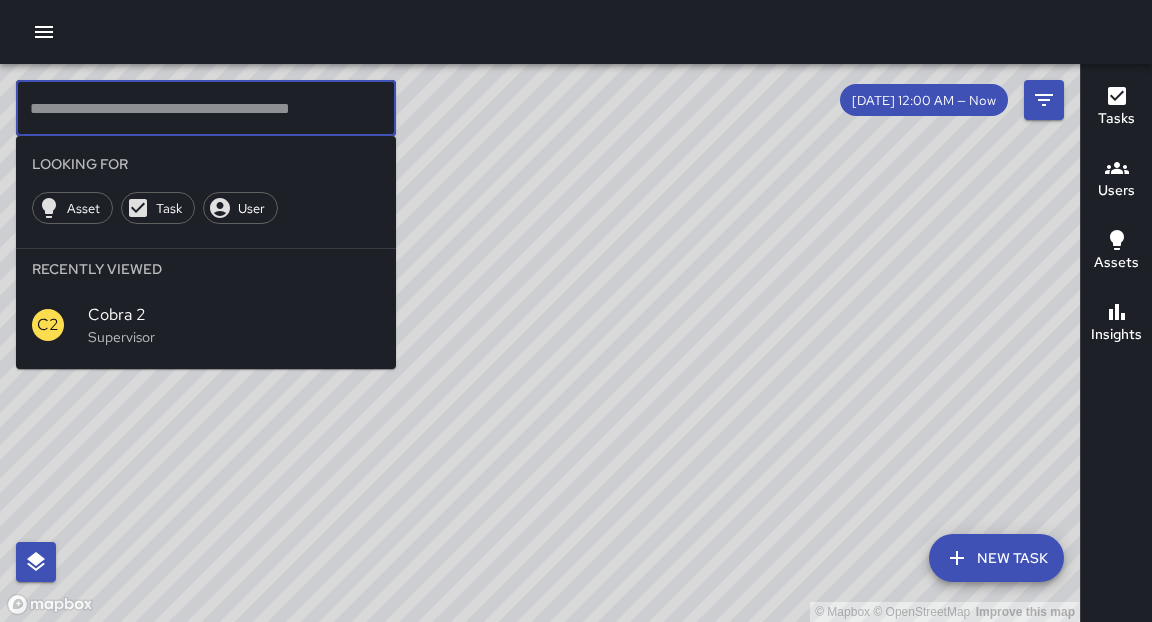 type 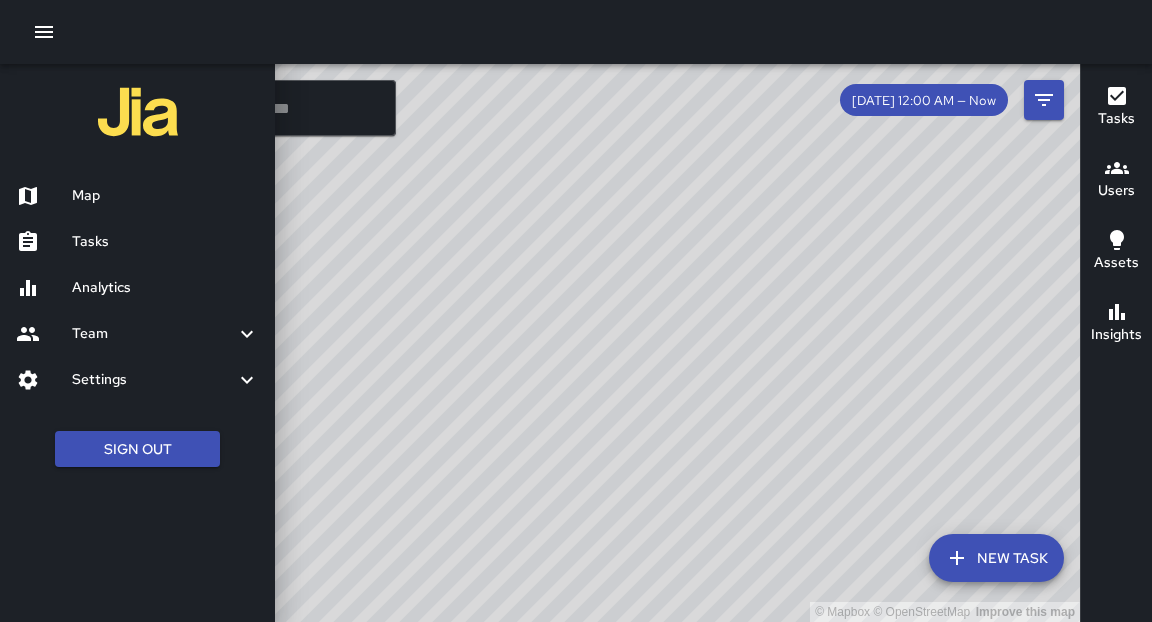 click on "Analytics" at bounding box center [165, 288] 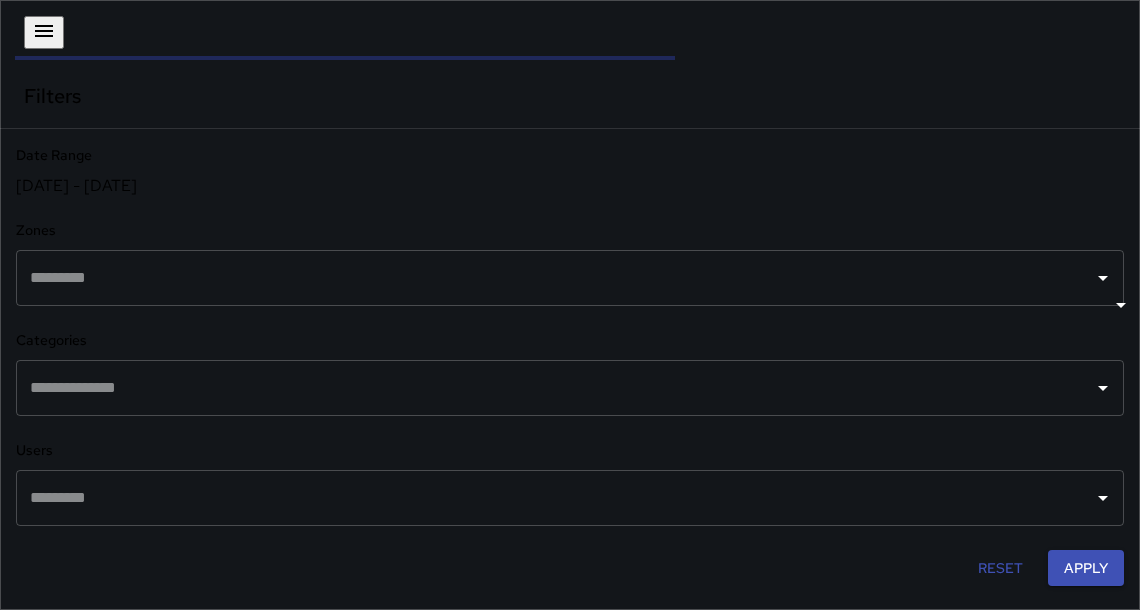 scroll, scrollTop: 12, scrollLeft: 12, axis: both 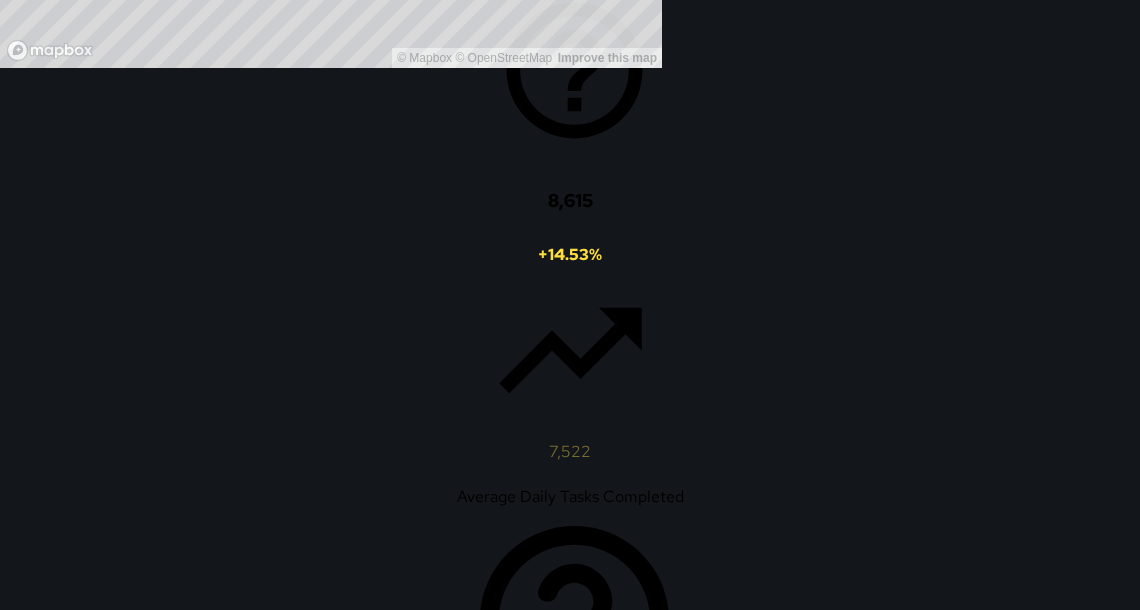 drag, startPoint x: 1145, startPoint y: 134, endPoint x: 1144, endPoint y: 322, distance: 188.00266 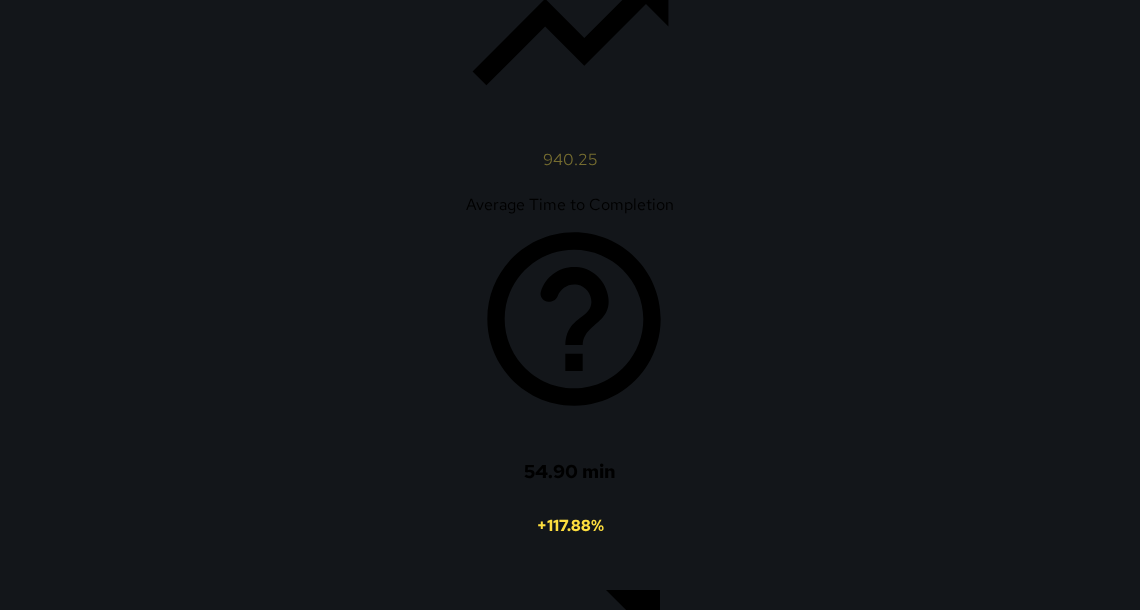 scroll, scrollTop: 1771, scrollLeft: 0, axis: vertical 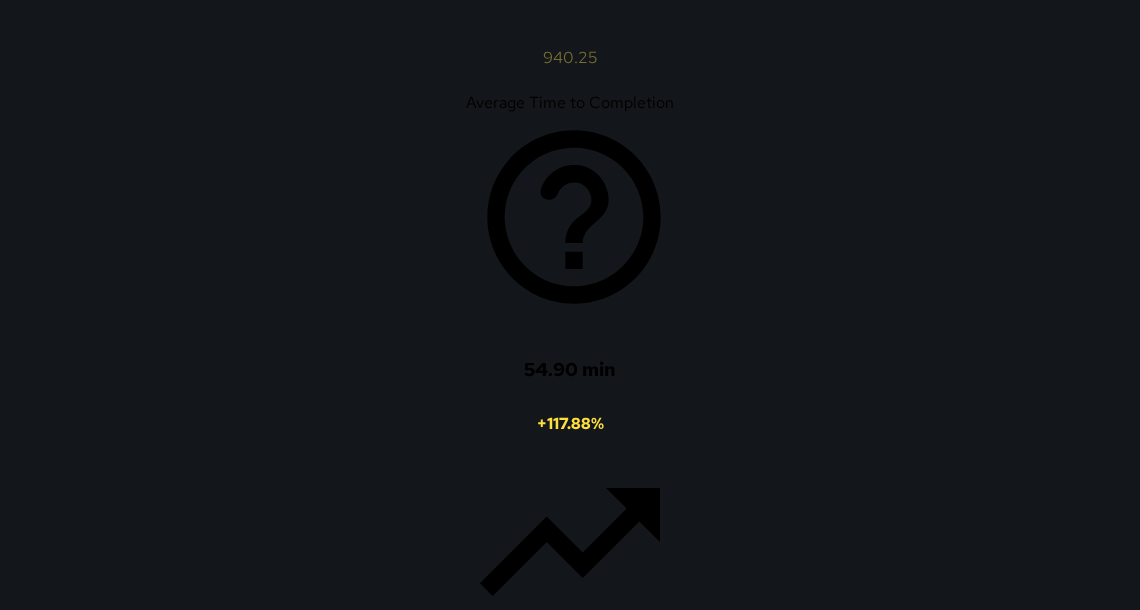click at bounding box center (69, 2523) 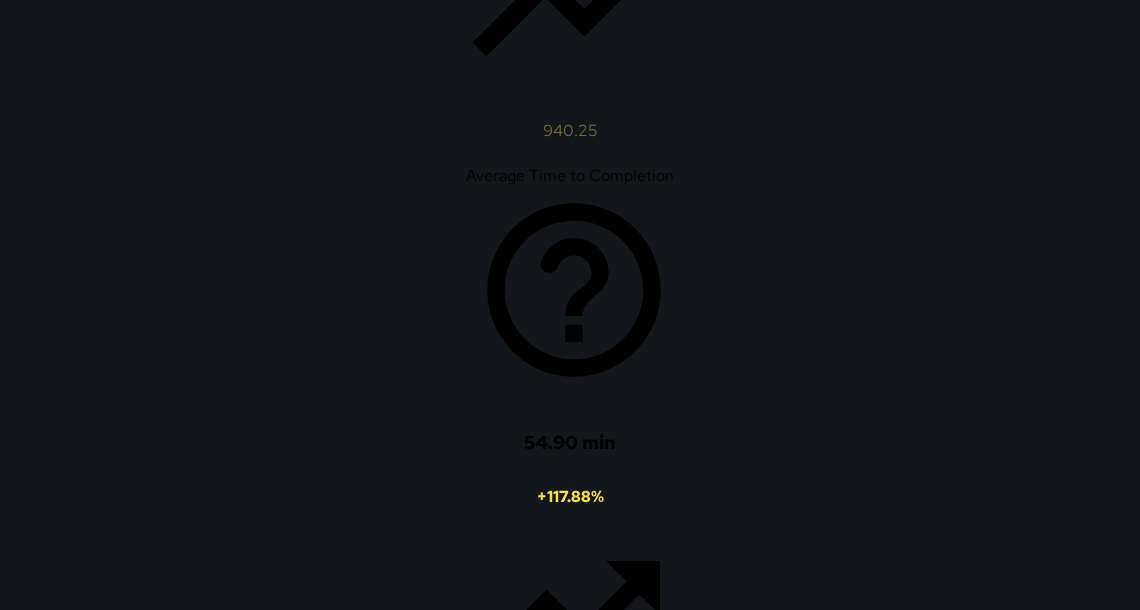 scroll, scrollTop: 1603, scrollLeft: 0, axis: vertical 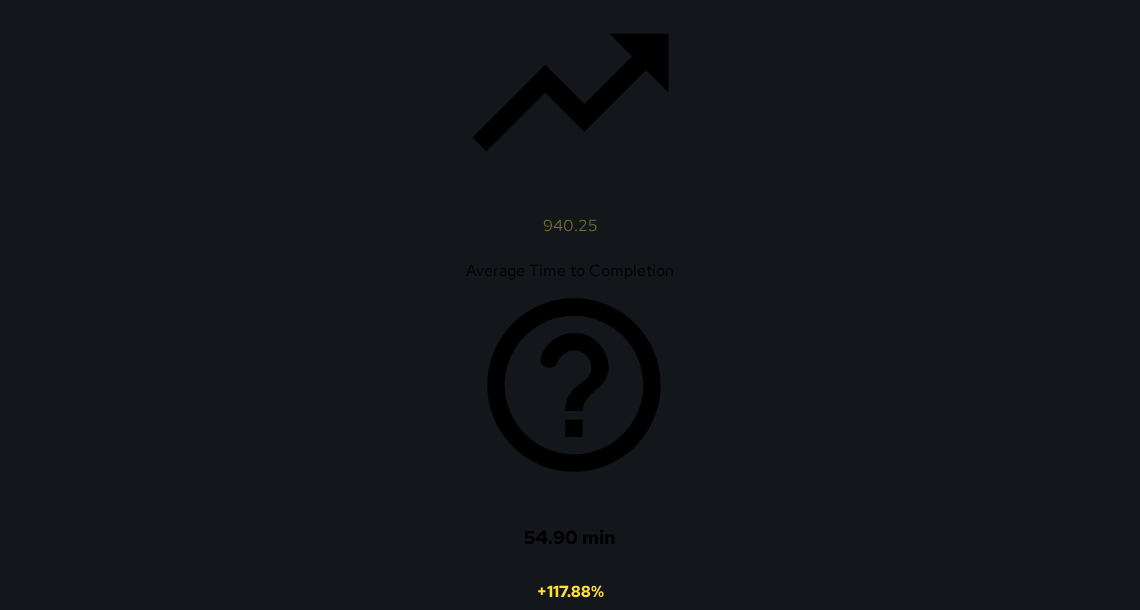 click on "Equipment" at bounding box center (294, -1228) 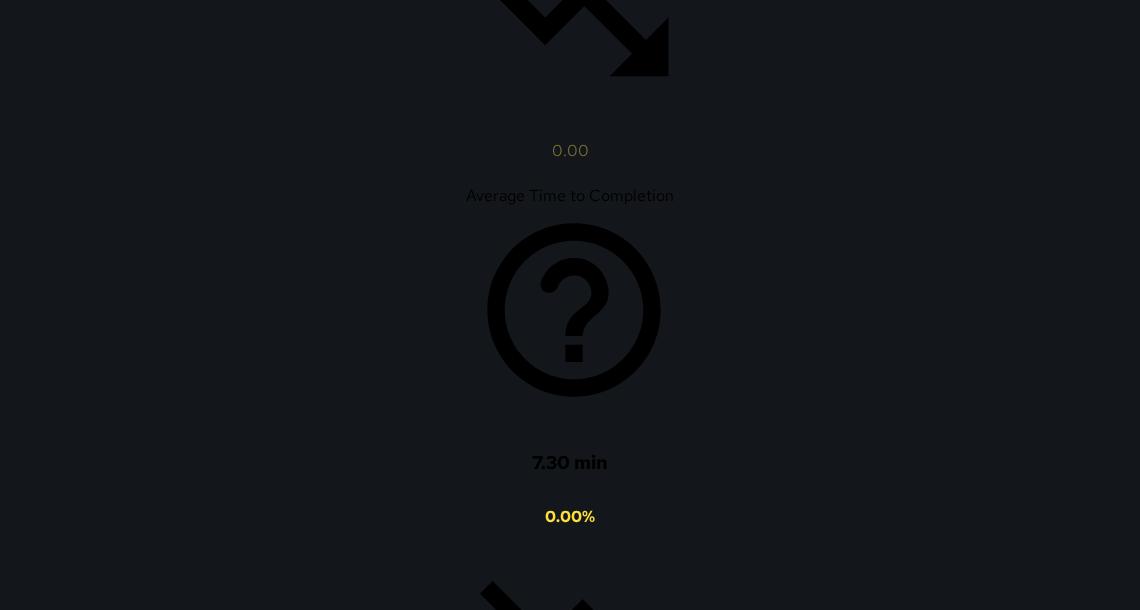 scroll, scrollTop: 1771, scrollLeft: 0, axis: vertical 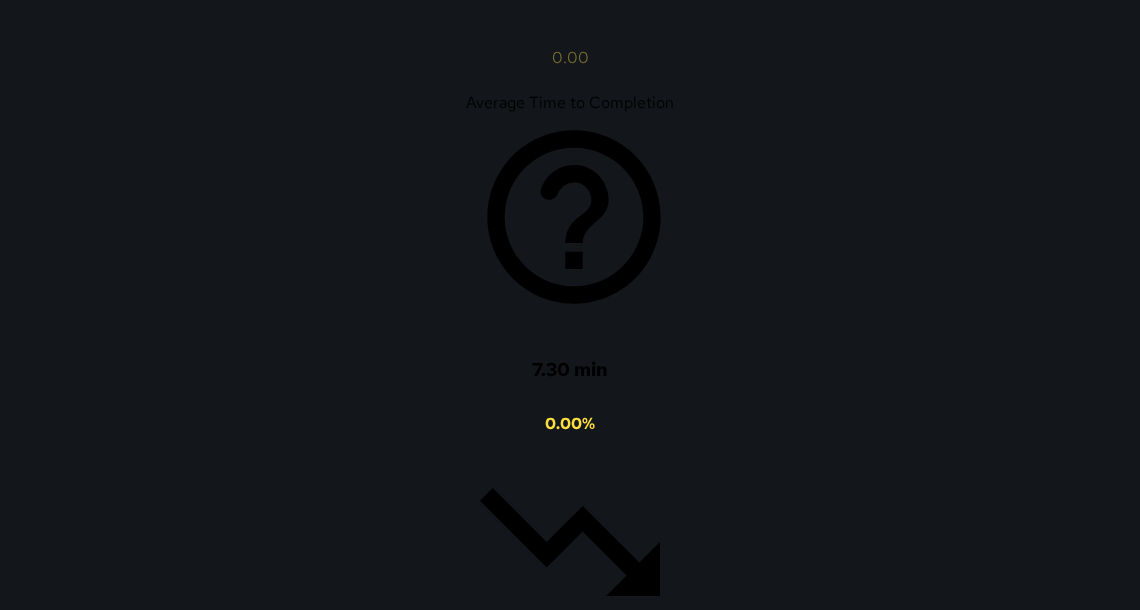 click 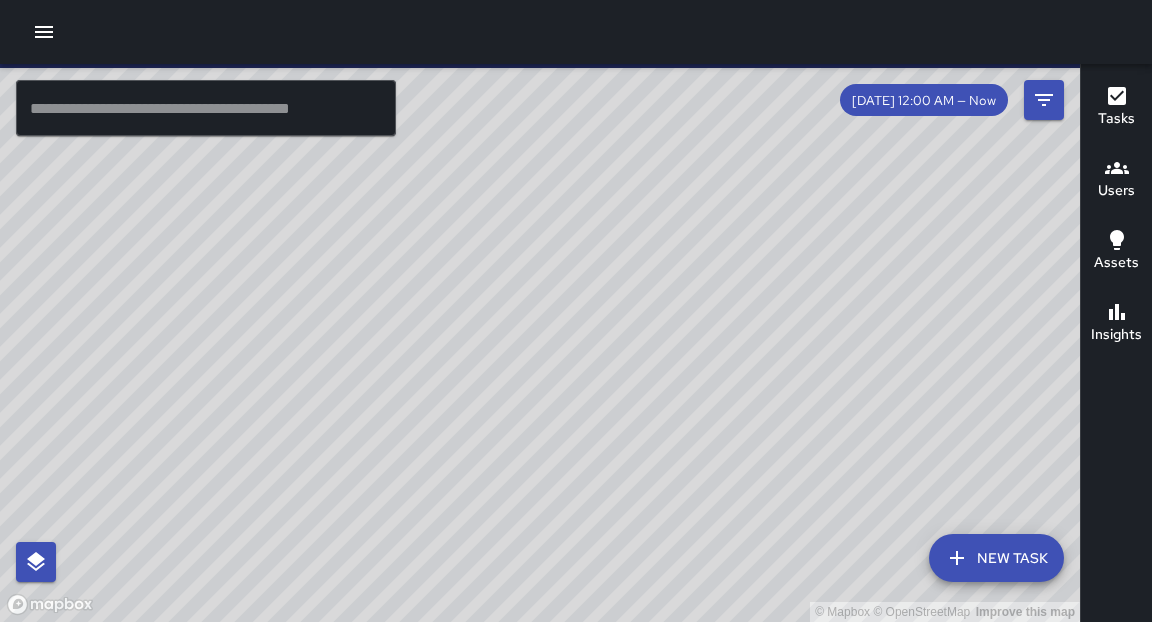 drag, startPoint x: 595, startPoint y: 528, endPoint x: 570, endPoint y: 417, distance: 113.78049 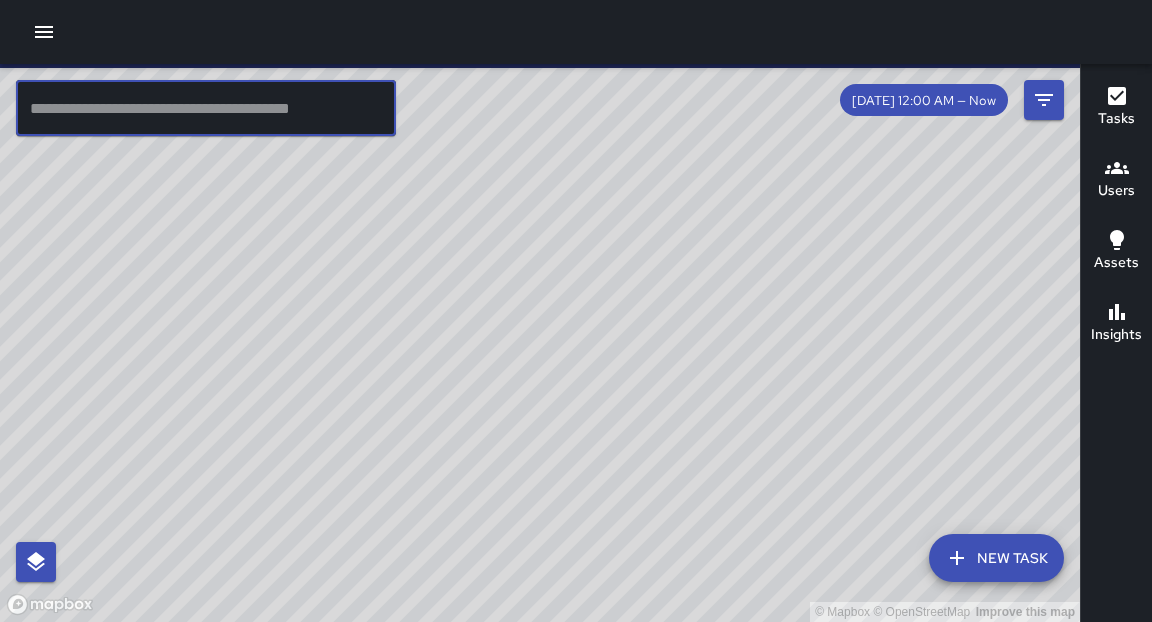 click at bounding box center (206, 108) 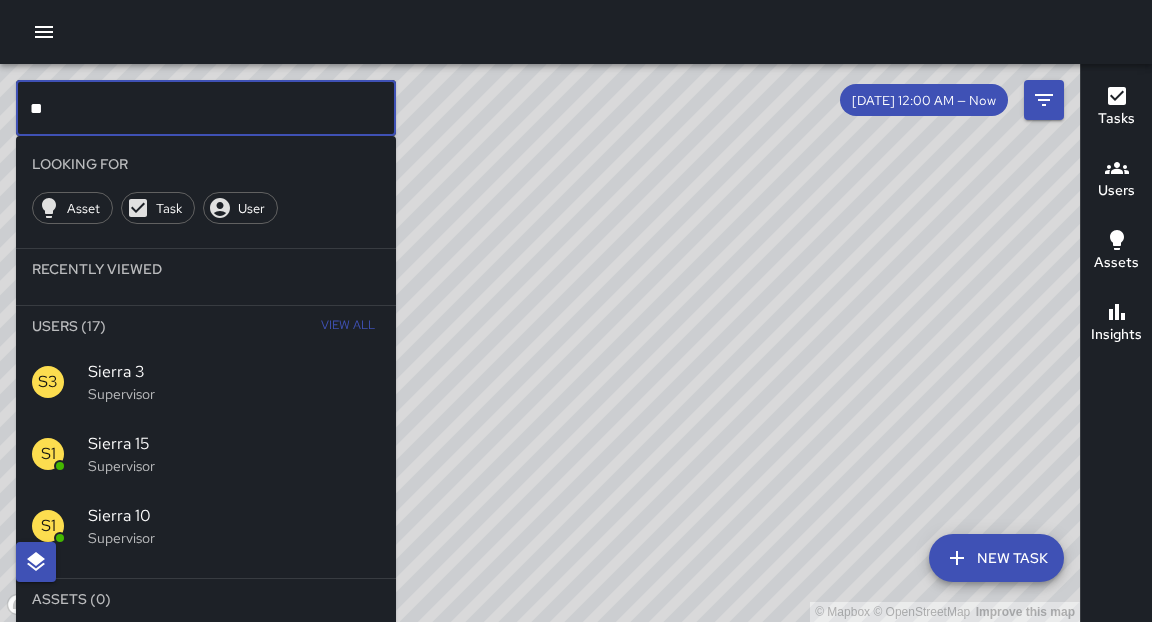 type on "*" 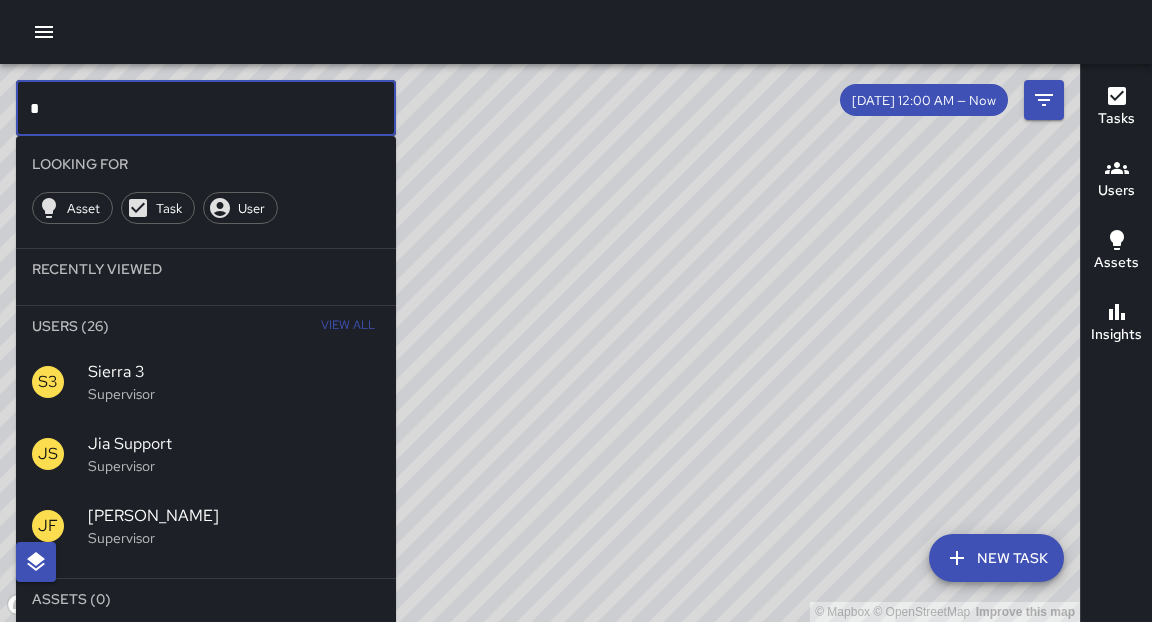 type 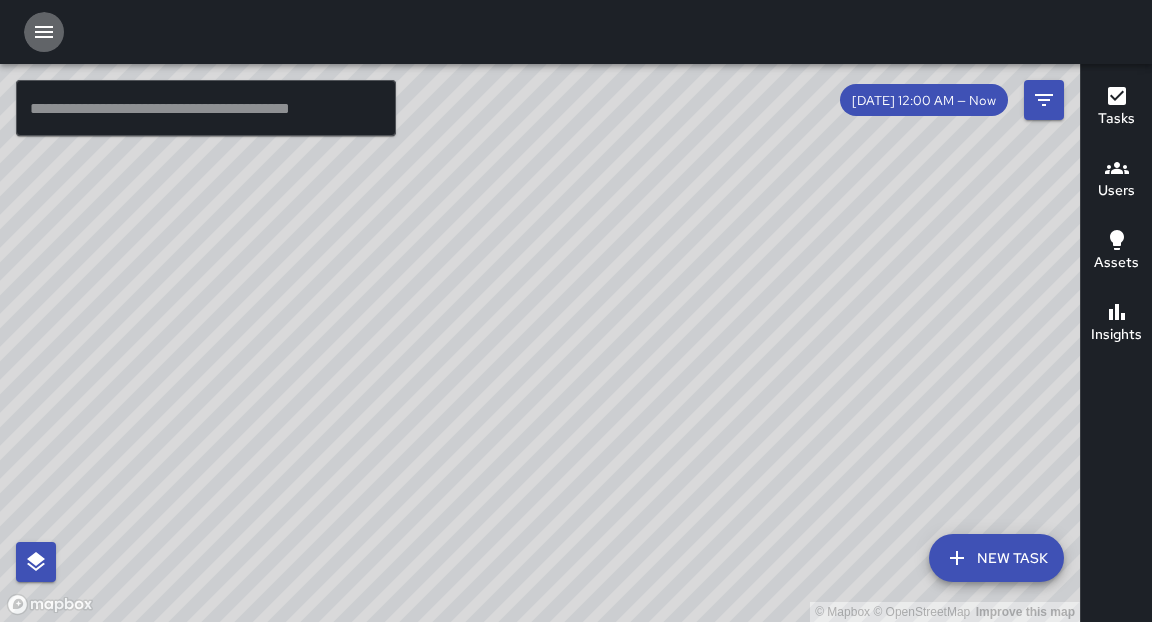 click 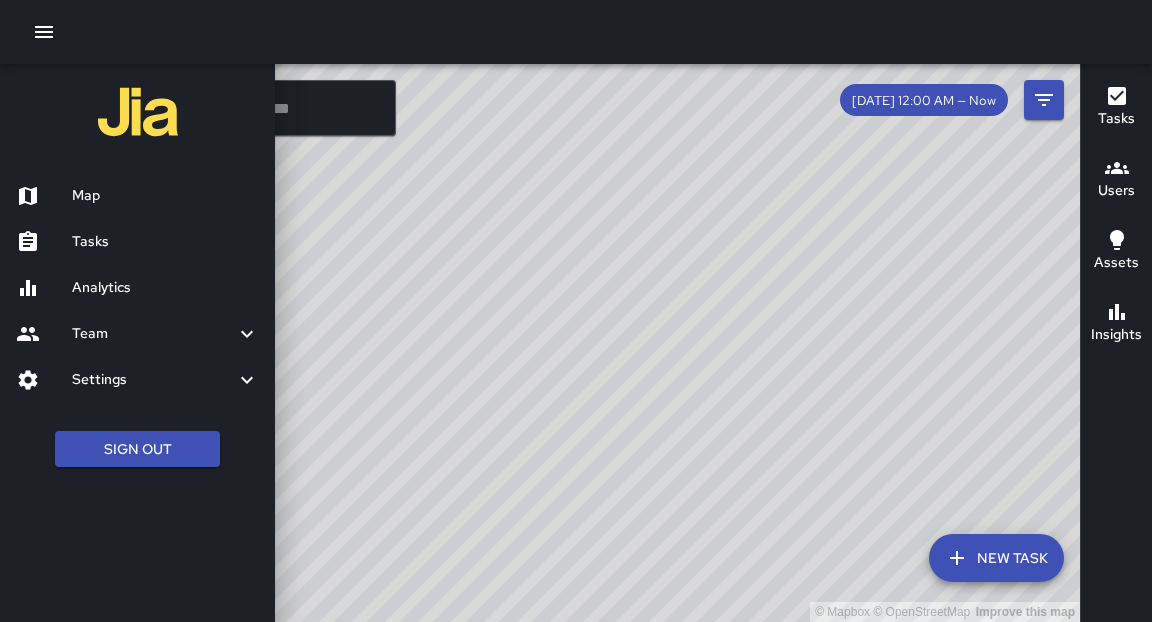 click on "Analytics" at bounding box center [165, 288] 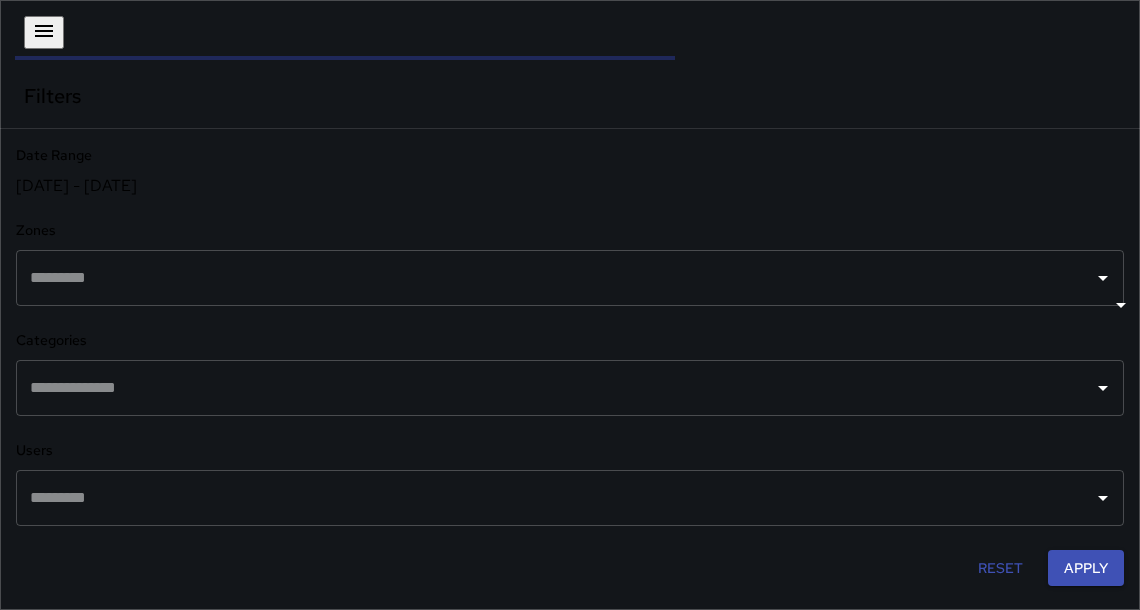 scroll, scrollTop: 12, scrollLeft: 12, axis: both 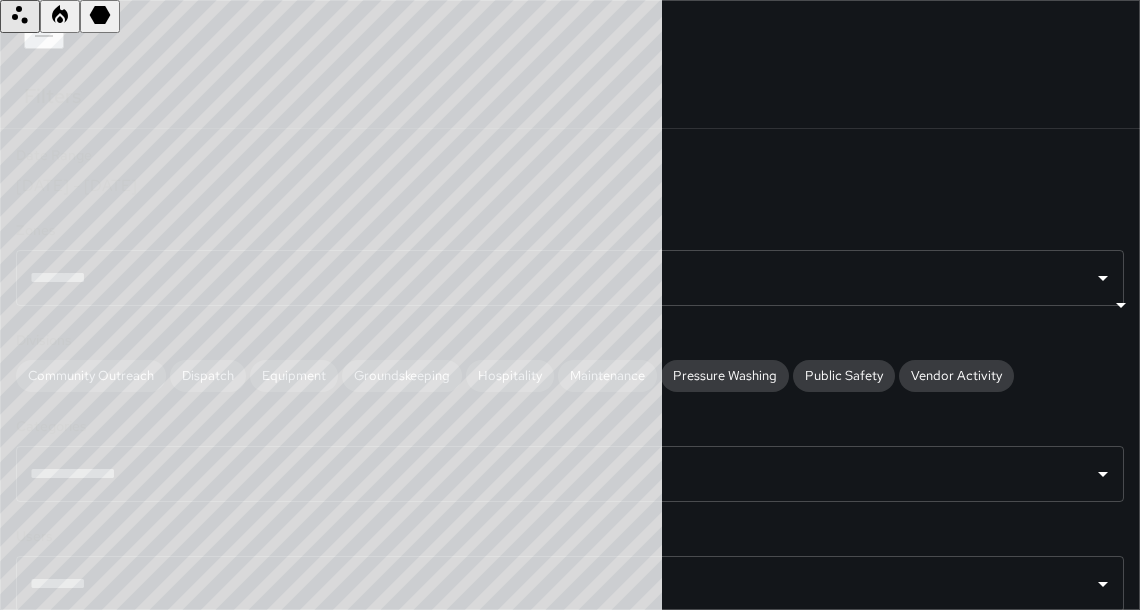 click at bounding box center [555, 474] 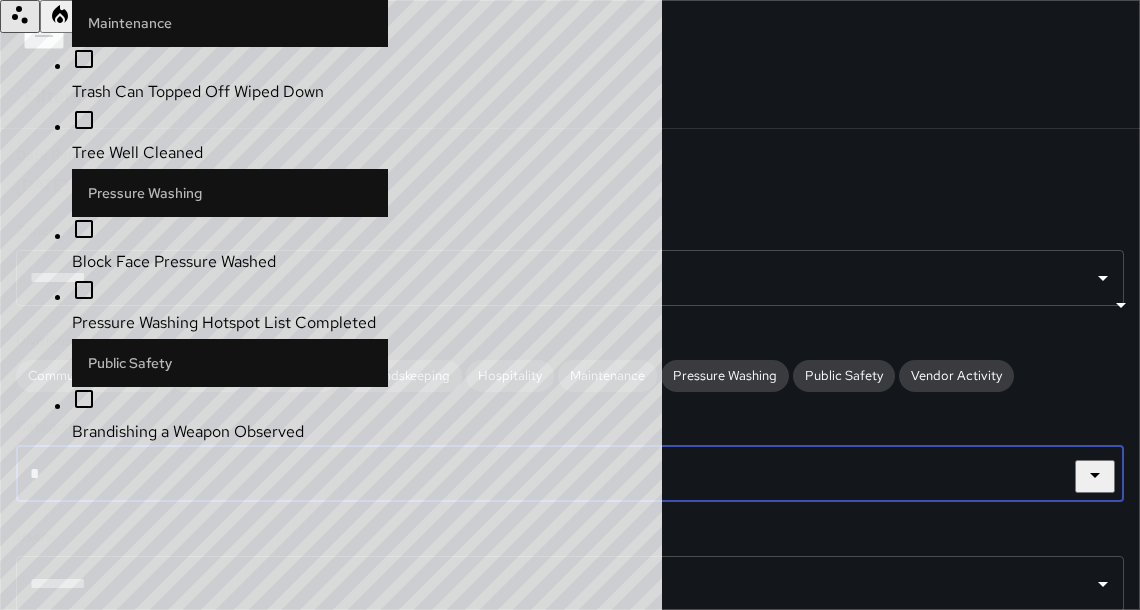type on "**" 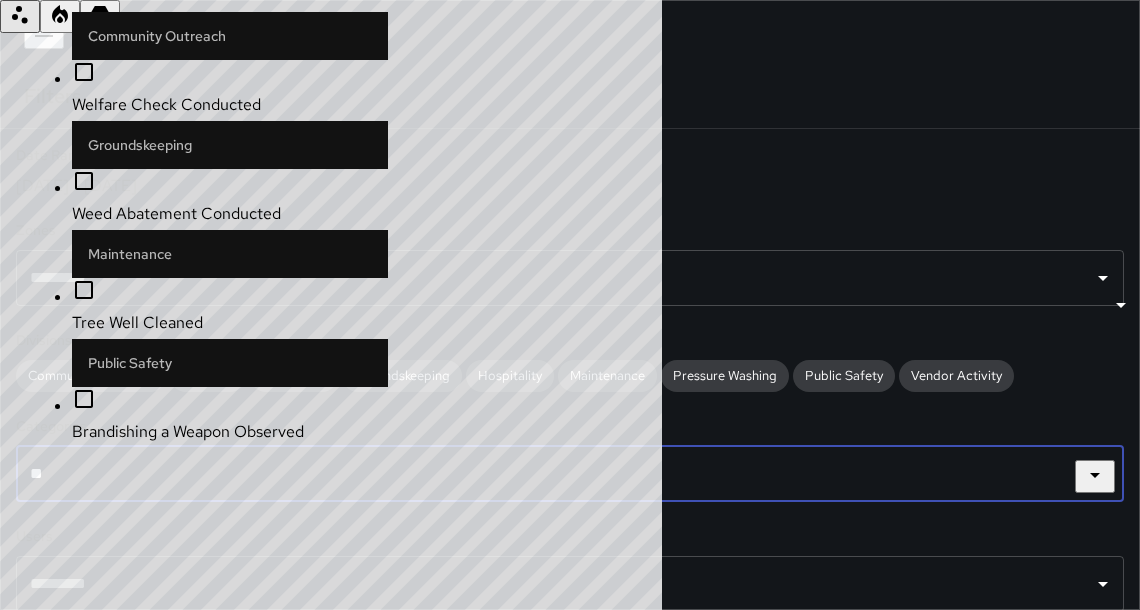 type 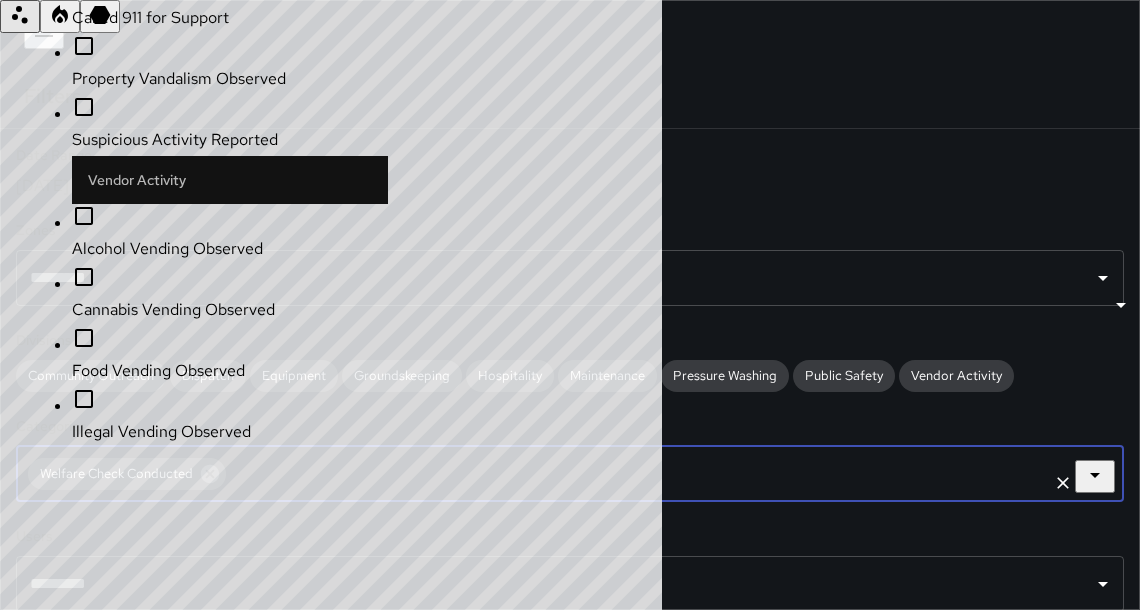 scroll, scrollTop: 115, scrollLeft: 0, axis: vertical 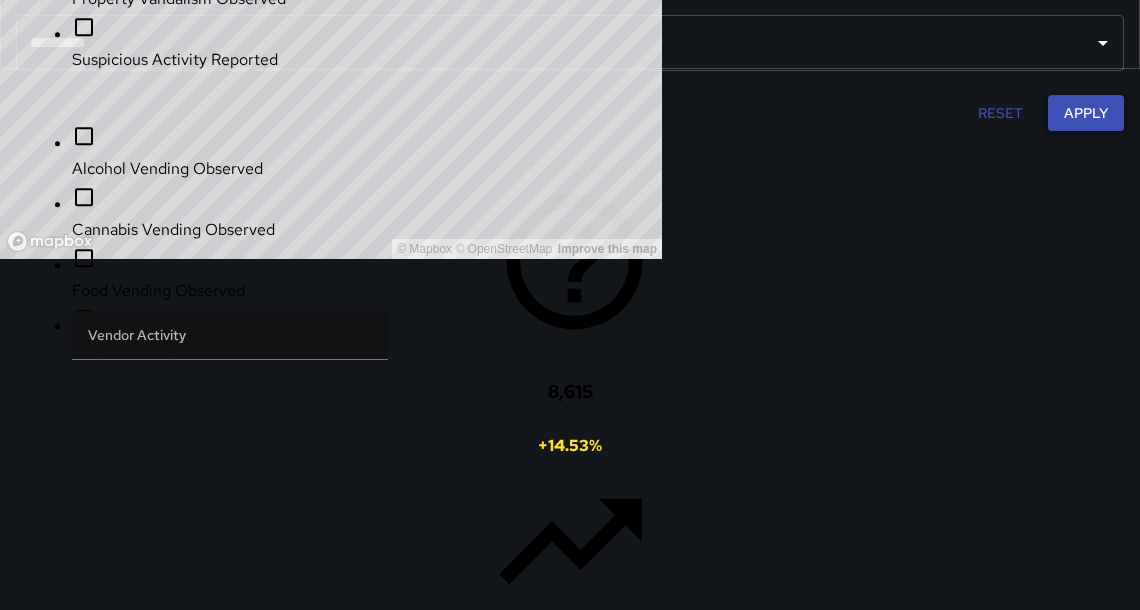 click on "Apply" at bounding box center [1086, 113] 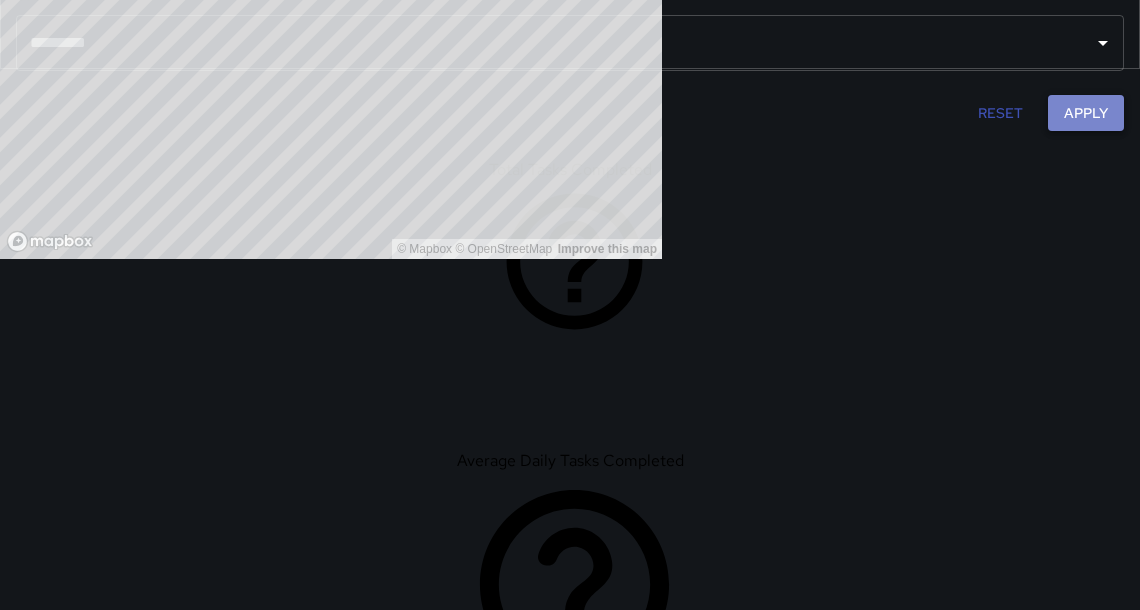 click on "Apply" at bounding box center [1086, 113] 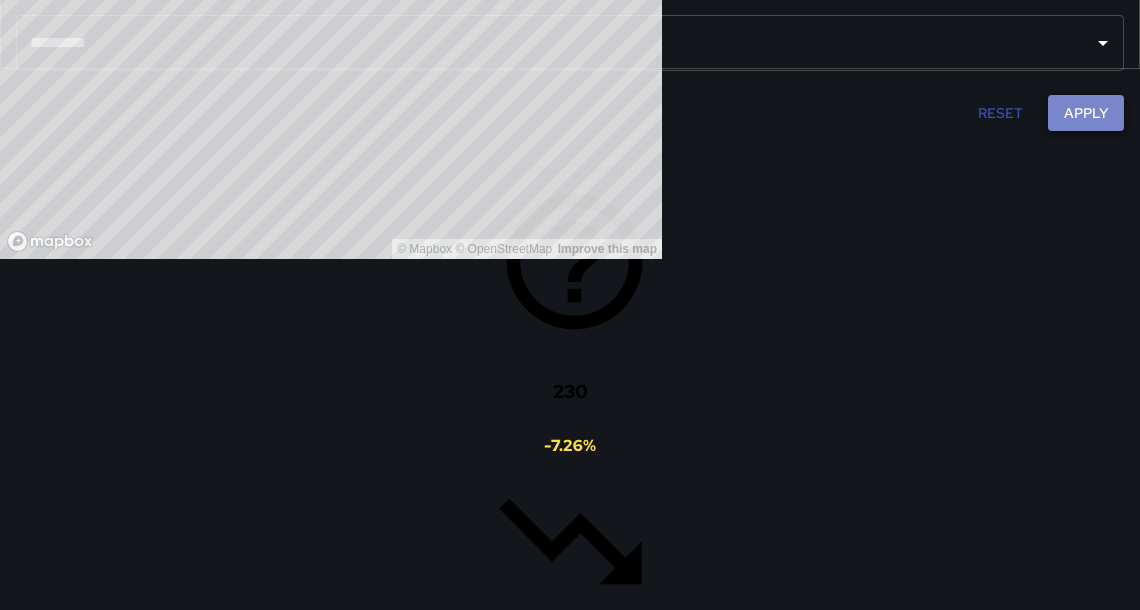 click on "Apply" at bounding box center [1086, 113] 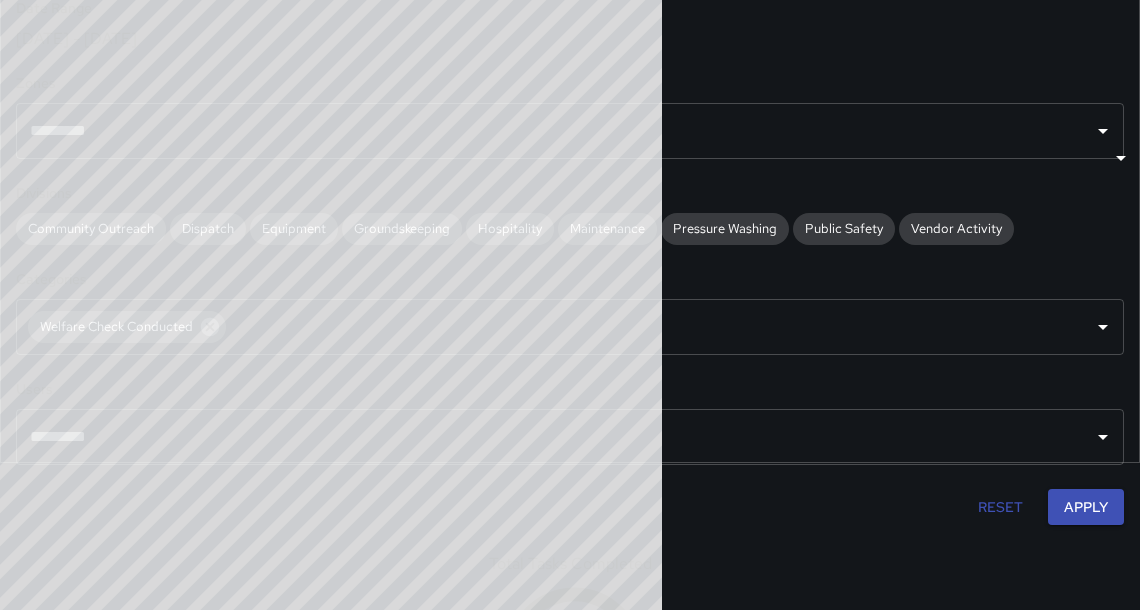 scroll, scrollTop: 92, scrollLeft: 0, axis: vertical 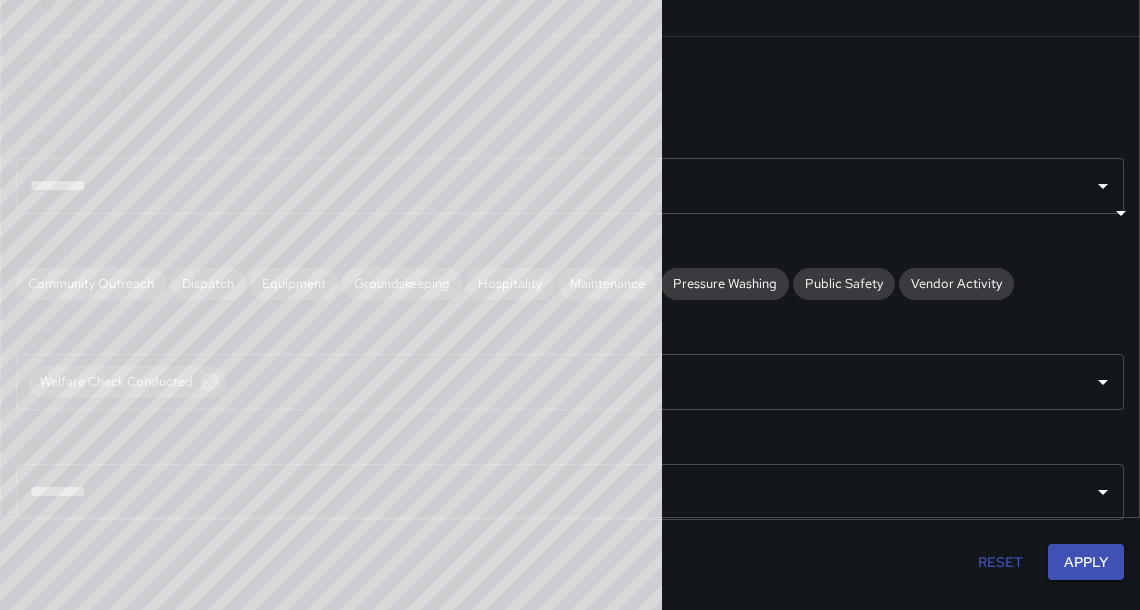 drag, startPoint x: 832, startPoint y: 247, endPoint x: 858, endPoint y: 247, distance: 26 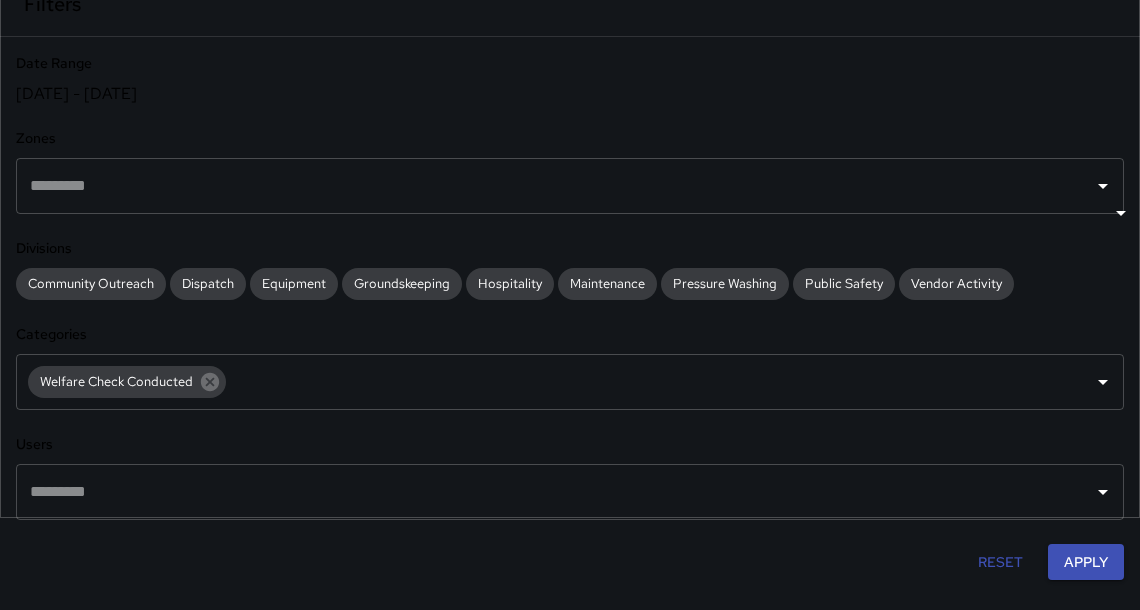 scroll, scrollTop: 733, scrollLeft: 648, axis: both 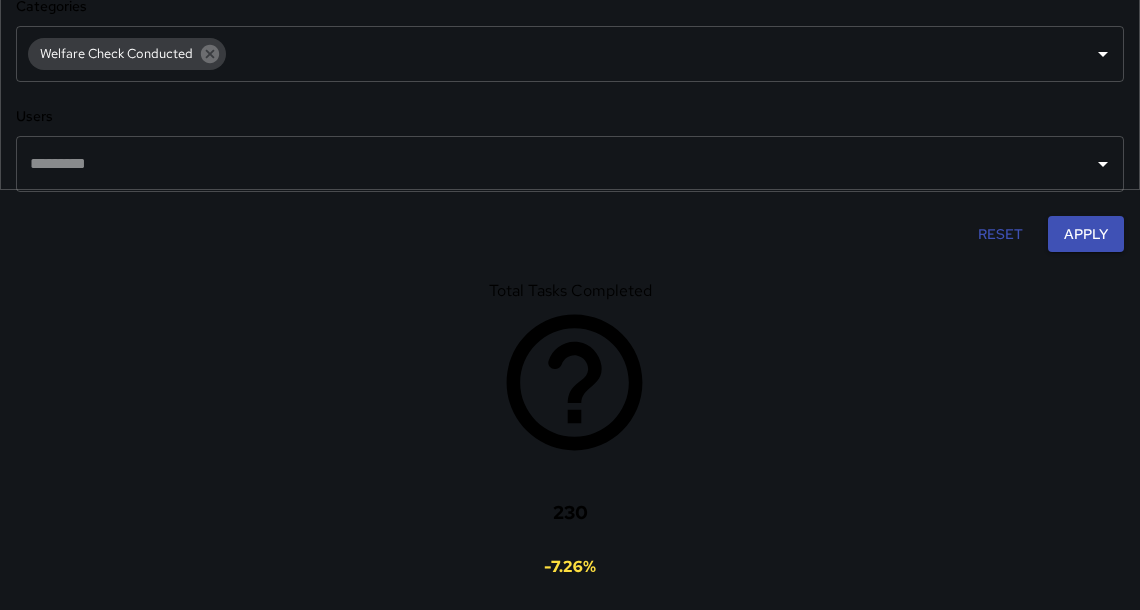 click 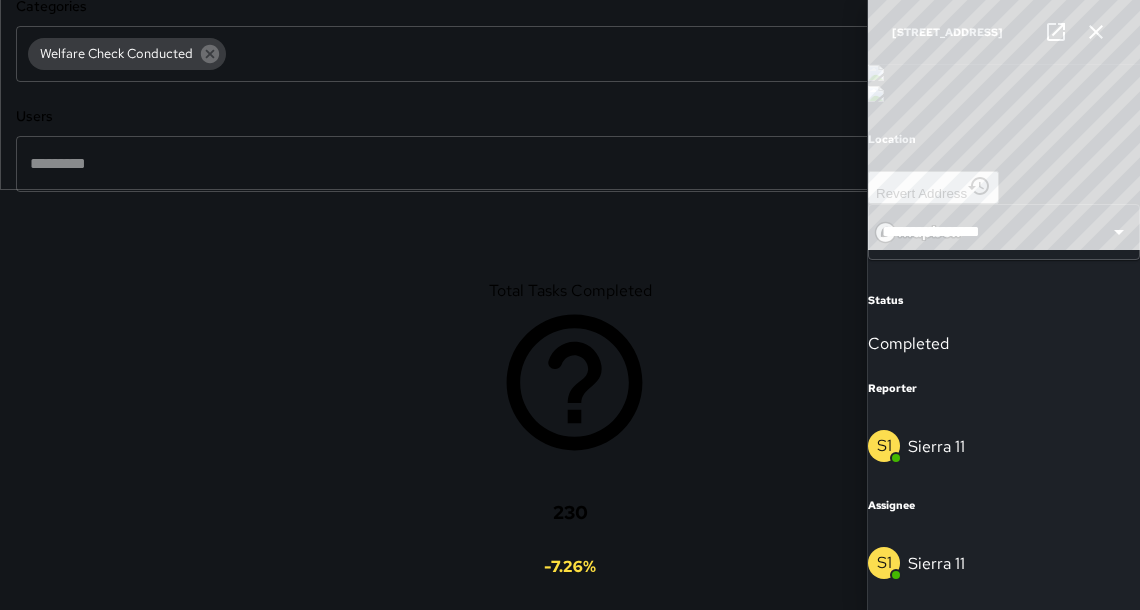 scroll, scrollTop: 442, scrollLeft: 0, axis: vertical 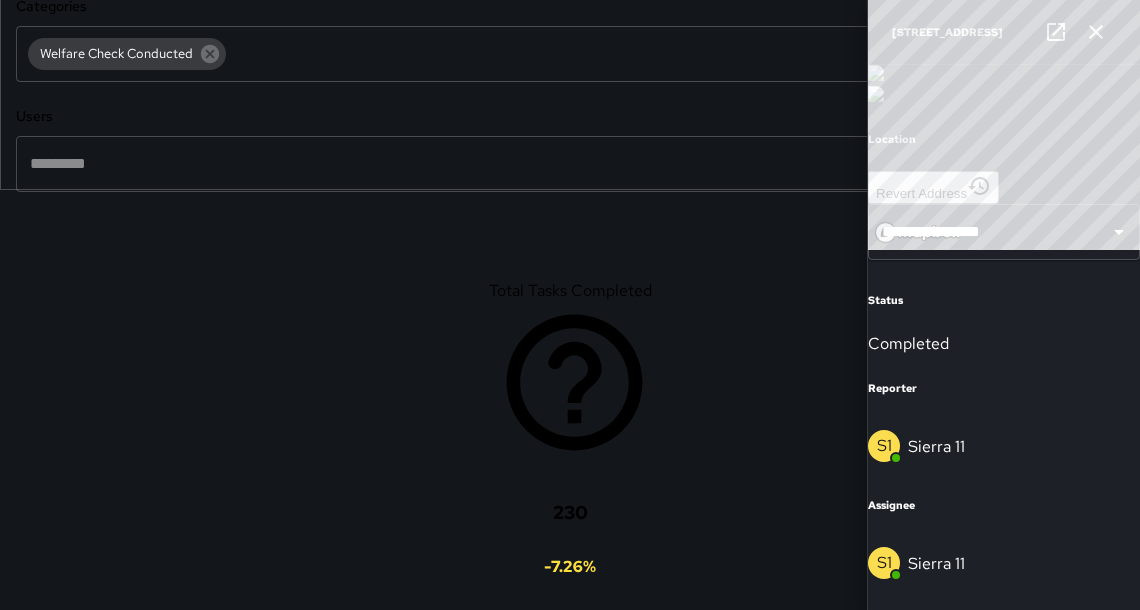 click 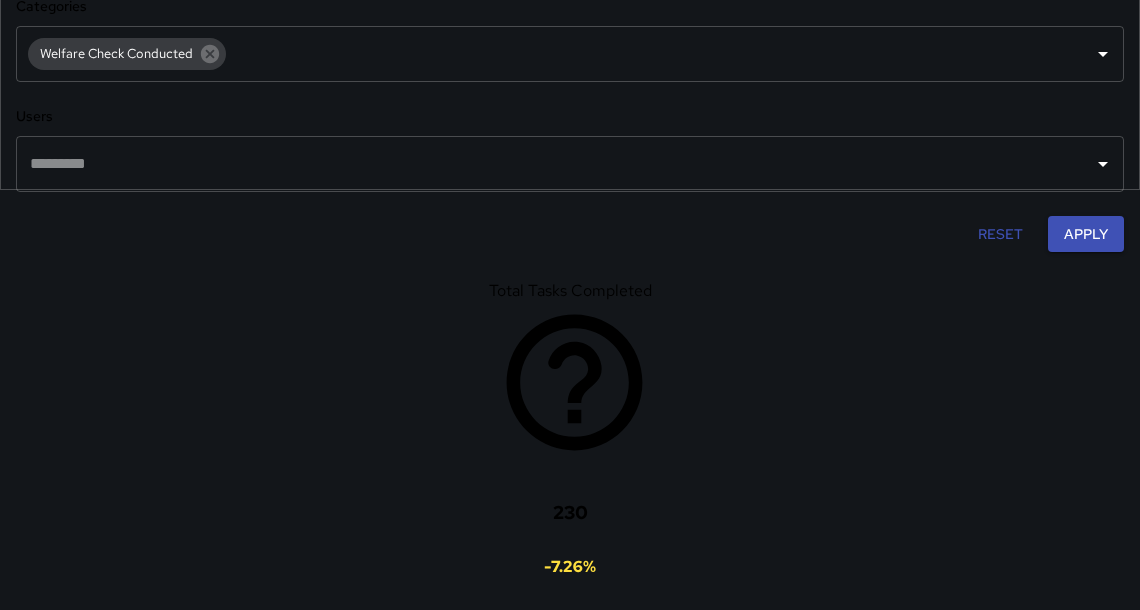 click on "93ef3ab0 [STREET_ADDRESS] Community Outreach Welfare Check Conducted Sierra 8 c47682a0 [STREET_ADDRESS] Community Outreach Welfare Check Conducted Sierra 15 969fbd10 [GEOGRAPHIC_DATA] Community Outreach Welfare Check Conducted Sierra 11 5fad4570 [STREET_ADDRESS] Community Outreach Welfare Check Conducted Sierra 15 6098ddf0 [STREET_ADDRESS] Community Outreach Welfare Check Conducted Sierra 11 aaf67860 730 [US_STATE][GEOGRAPHIC_DATA] Community Outreach Welfare Check Conducted Sierra 8 66d47420 529 [PERSON_NAME] Way Community Outreach Welfare Check Conducted Sierra 13 67c515b0 526 [PERSON_NAME][GEOGRAPHIC_DATA] Community Outreach Welfare Check Conducted Sierra 9 c04edd80 [STREET_ADDRESS] Community Outreach Welfare Check Conducted Sierra 13 d3ae9500 360 22nd Street Community Outreach Welfare Check Conducted Sierra 15 cab4c2d0 [STREET_ADDRESS][PERSON_NAME] Community Outreach Welfare Check Conducted Sierra 11 bb1938e0 [GEOGRAPHIC_DATA] Community Outreach Welfare Check Conducted Sierra 6 3dbf7d60 [STREET_ADDRESS][US_STATE] Community Outreach" at bounding box center (837, 2820) 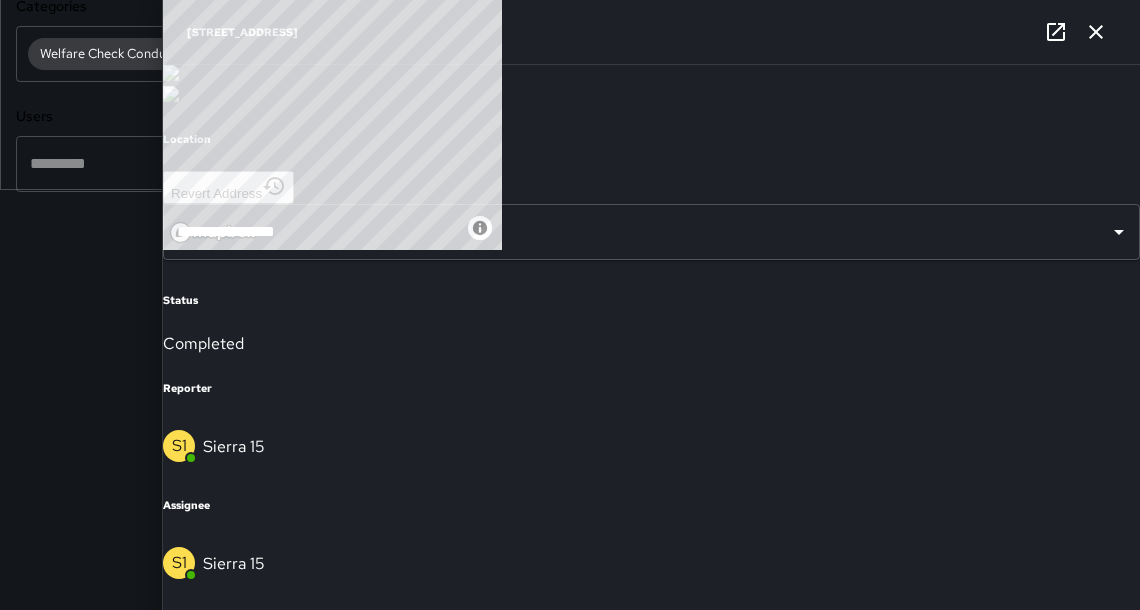 scroll, scrollTop: 336, scrollLeft: 0, axis: vertical 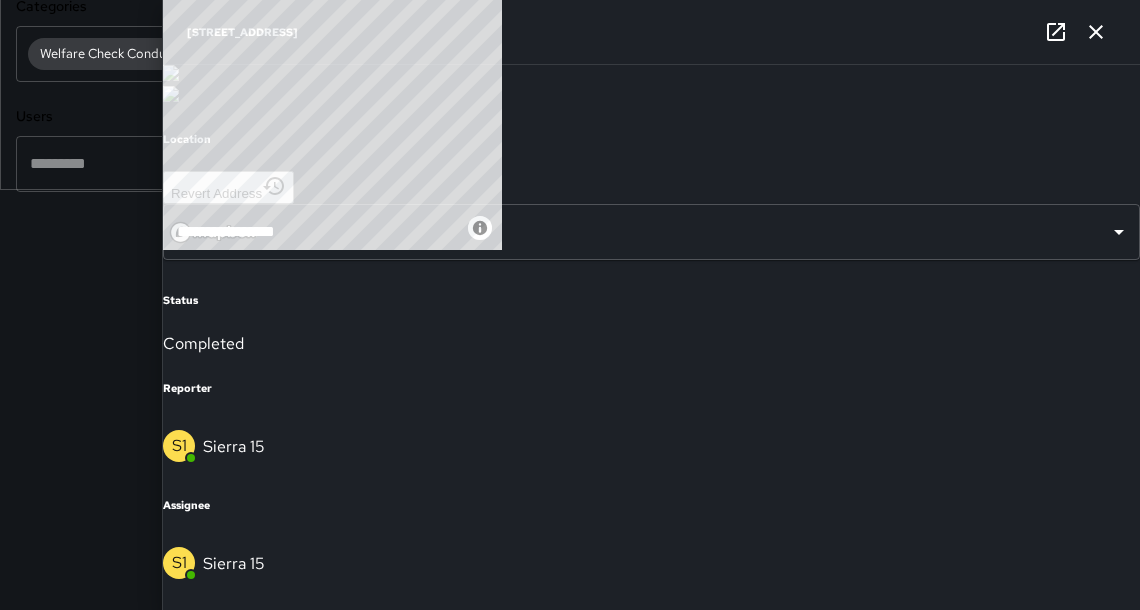click 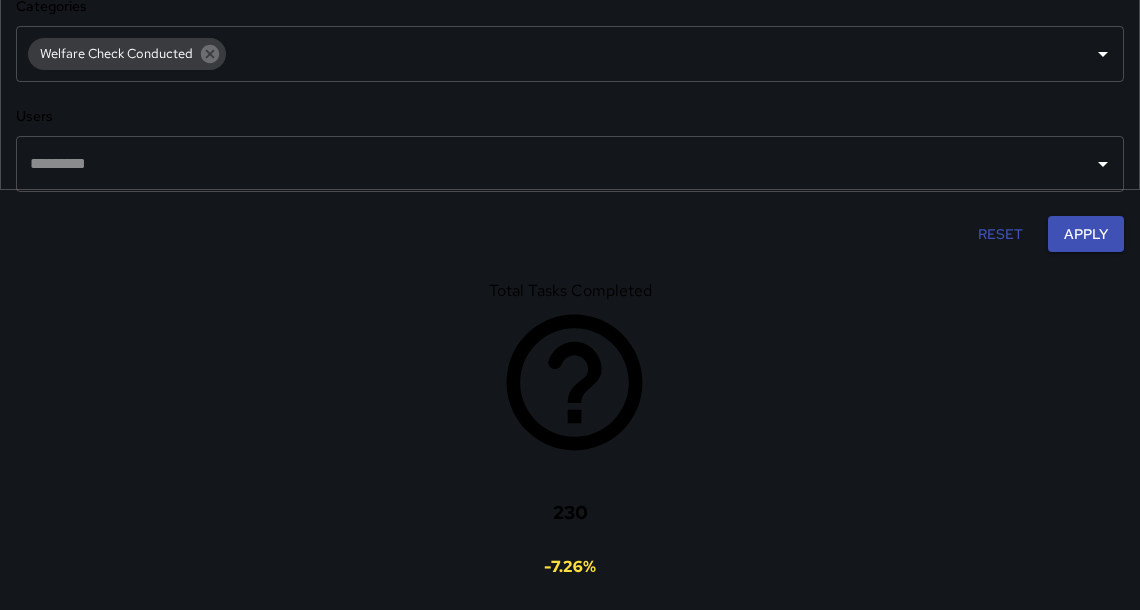 scroll, scrollTop: 836, scrollLeft: 0, axis: vertical 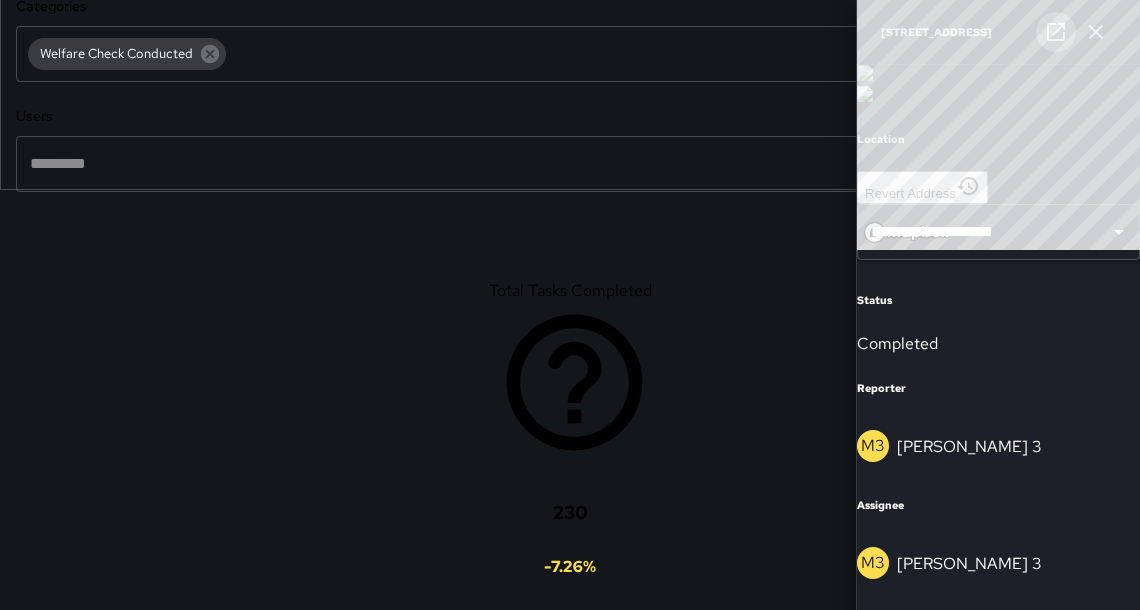 click 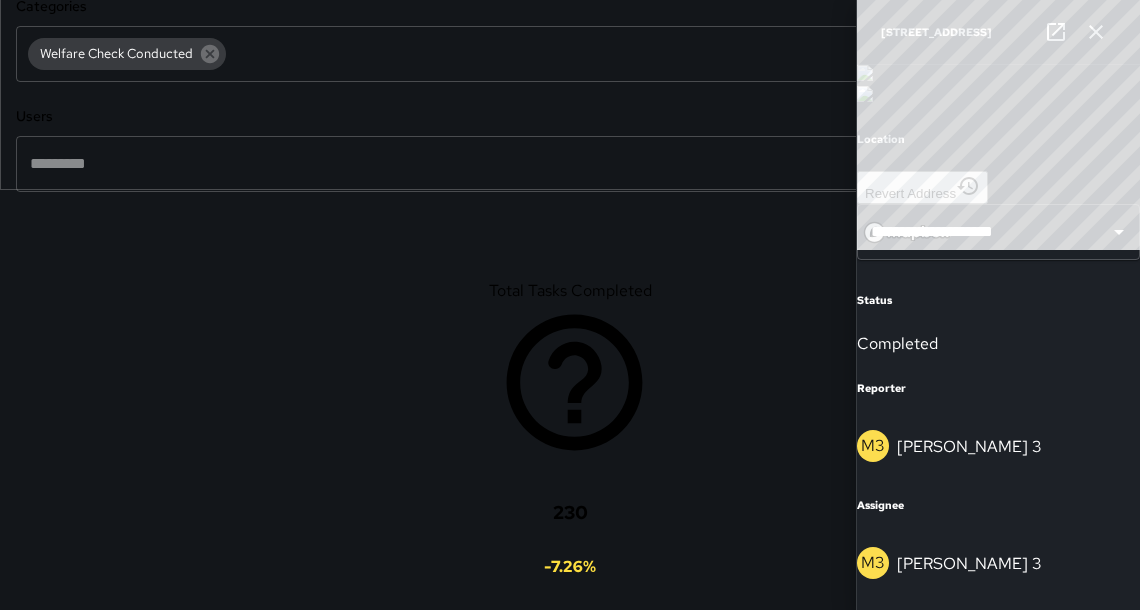 scroll, scrollTop: 1209, scrollLeft: 0, axis: vertical 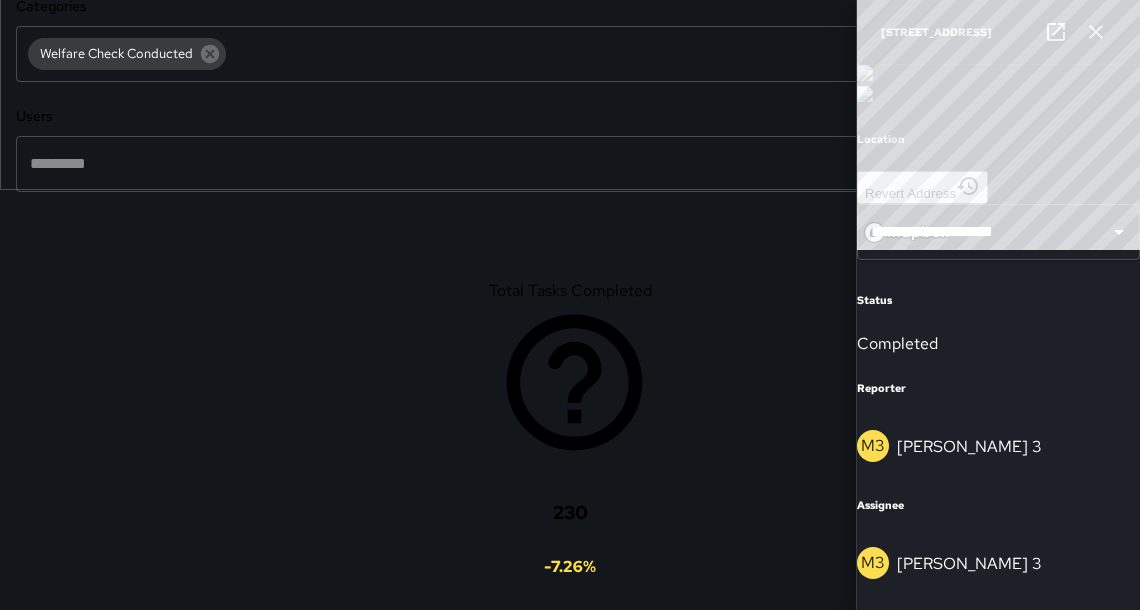click 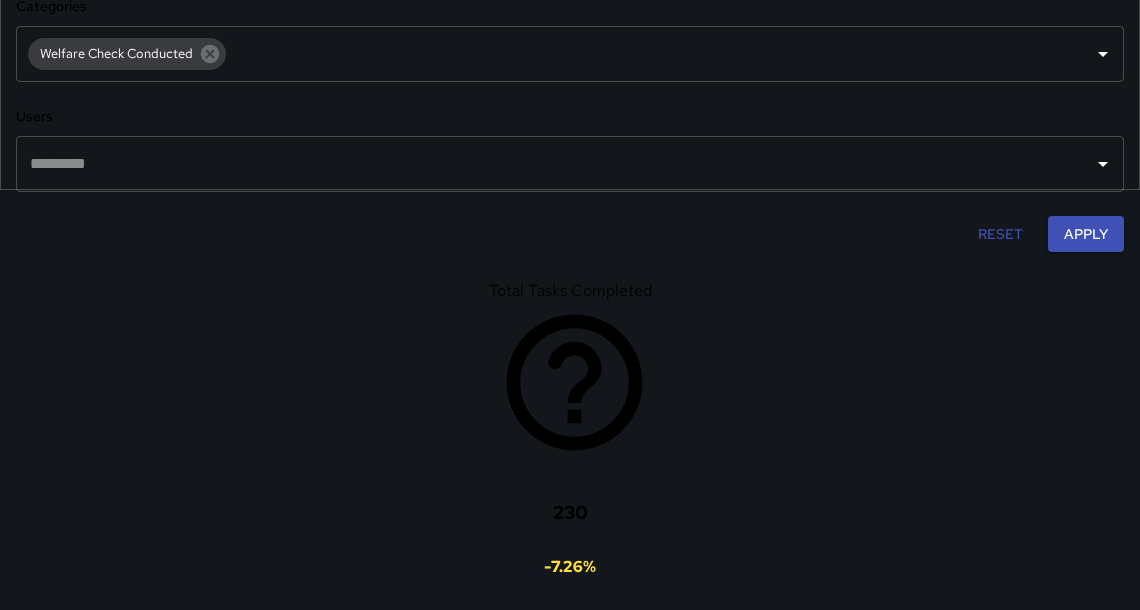 scroll, scrollTop: 832, scrollLeft: 0, axis: vertical 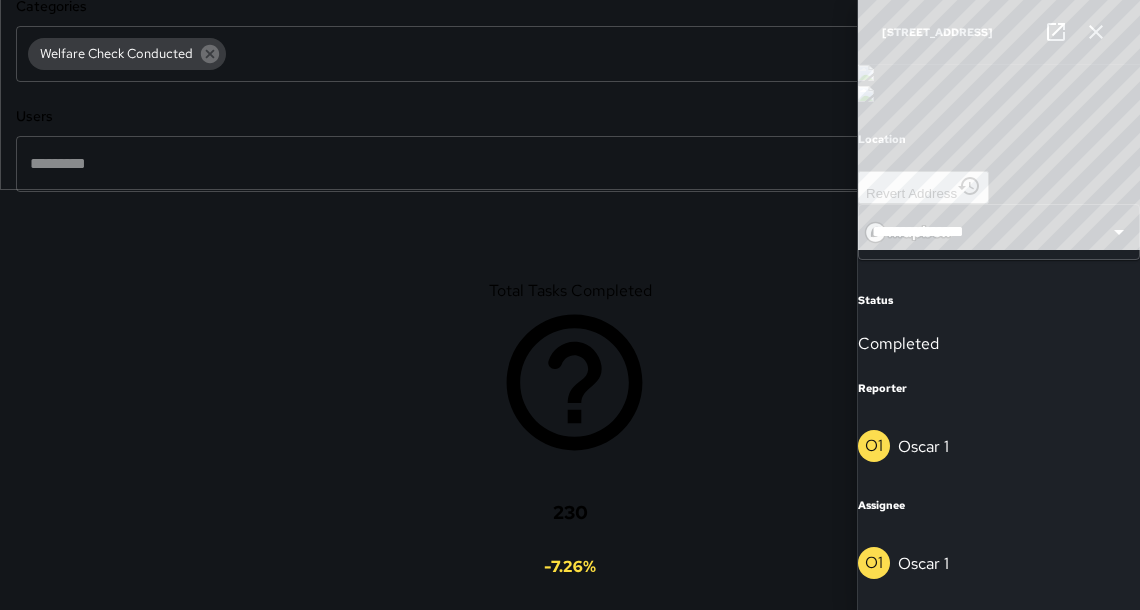 click 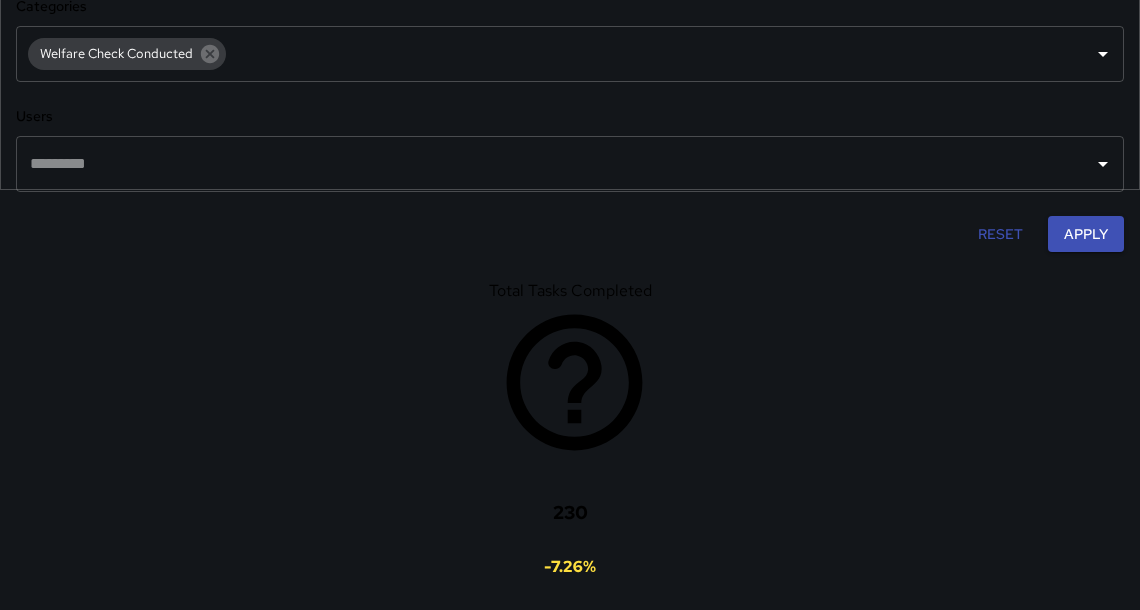 click 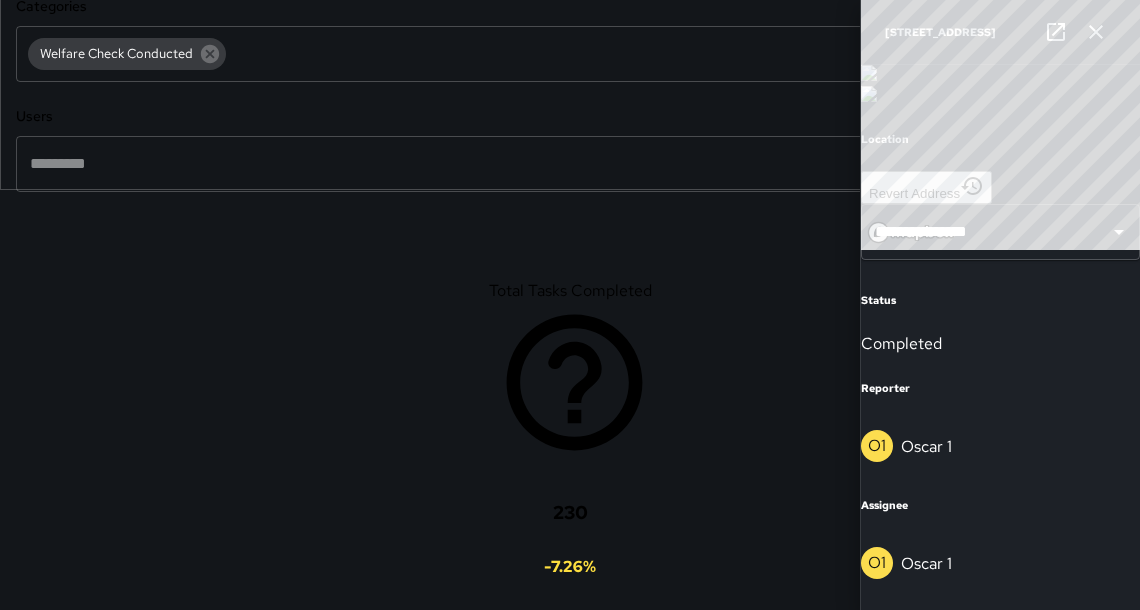 scroll, scrollTop: 657, scrollLeft: 0, axis: vertical 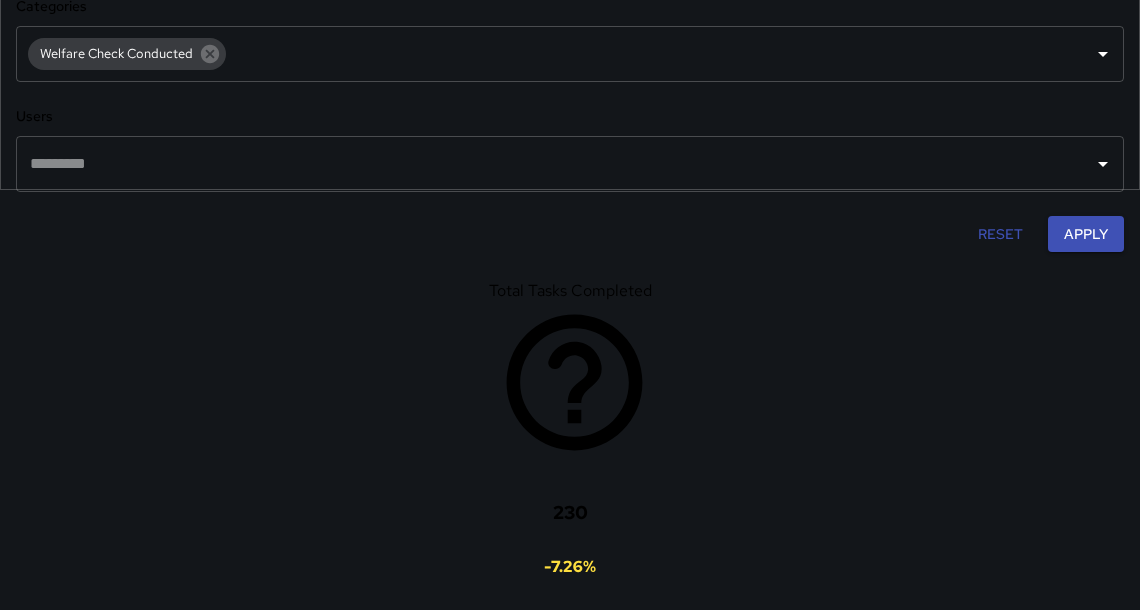 click 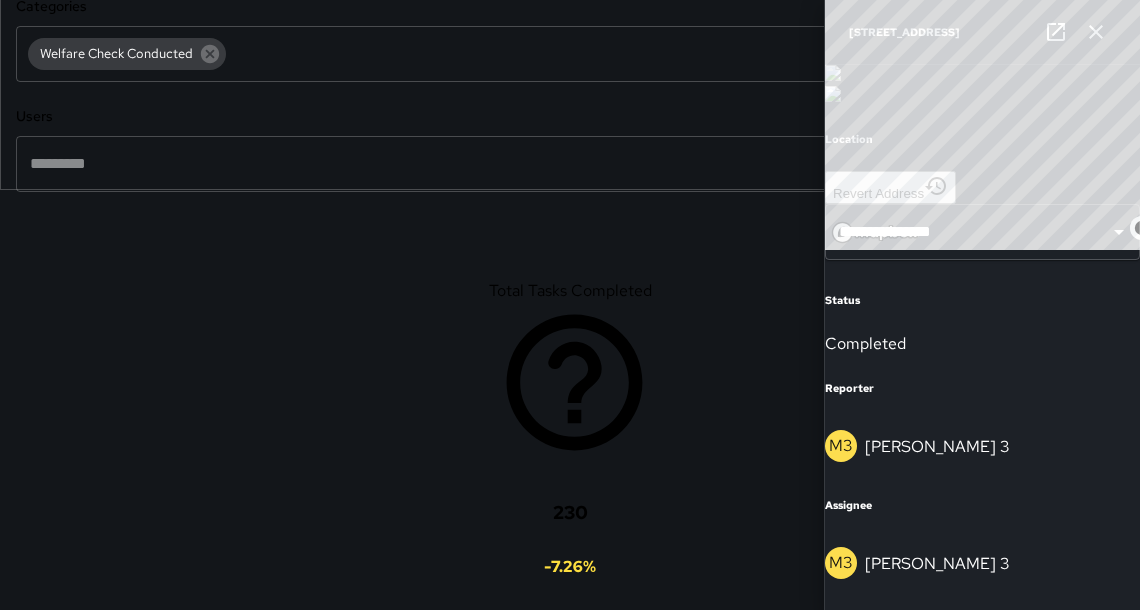 scroll, scrollTop: 0, scrollLeft: 0, axis: both 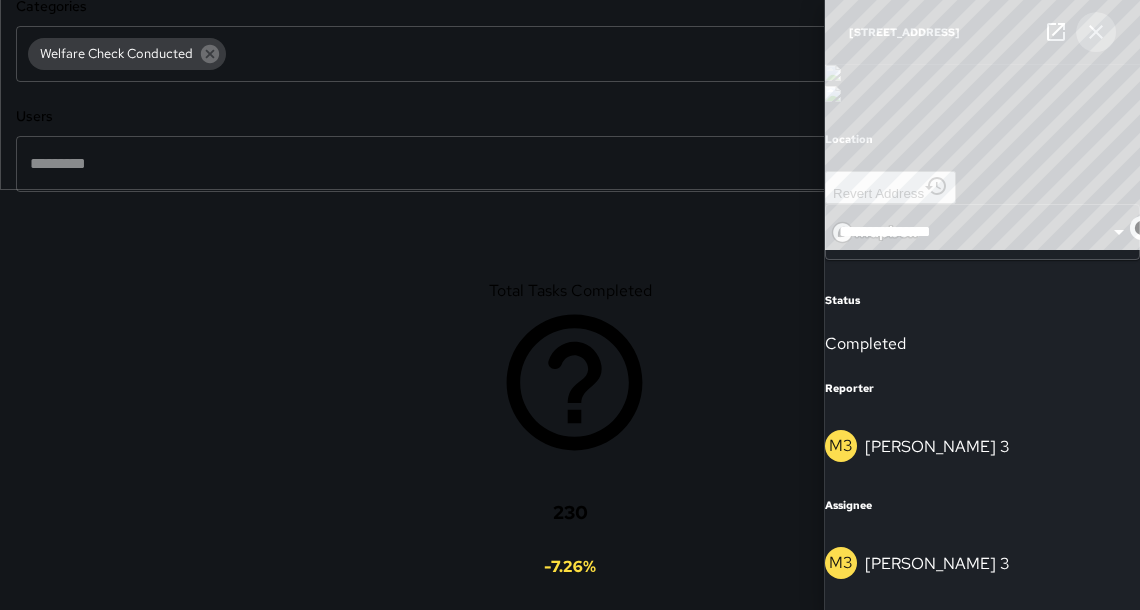 drag, startPoint x: 1090, startPoint y: 25, endPoint x: 1083, endPoint y: 34, distance: 11.401754 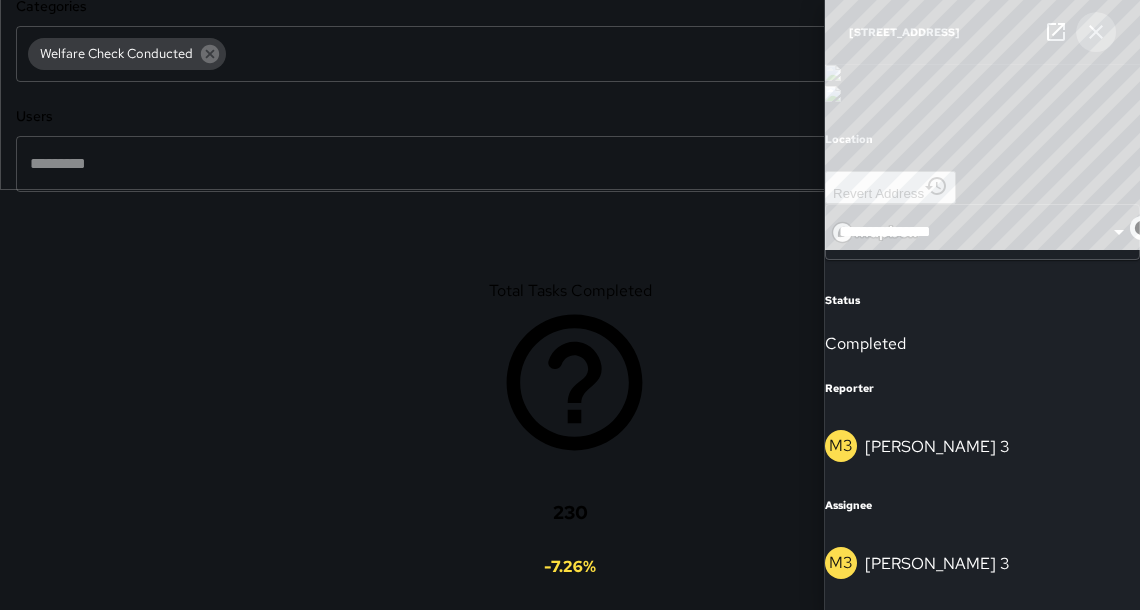 click 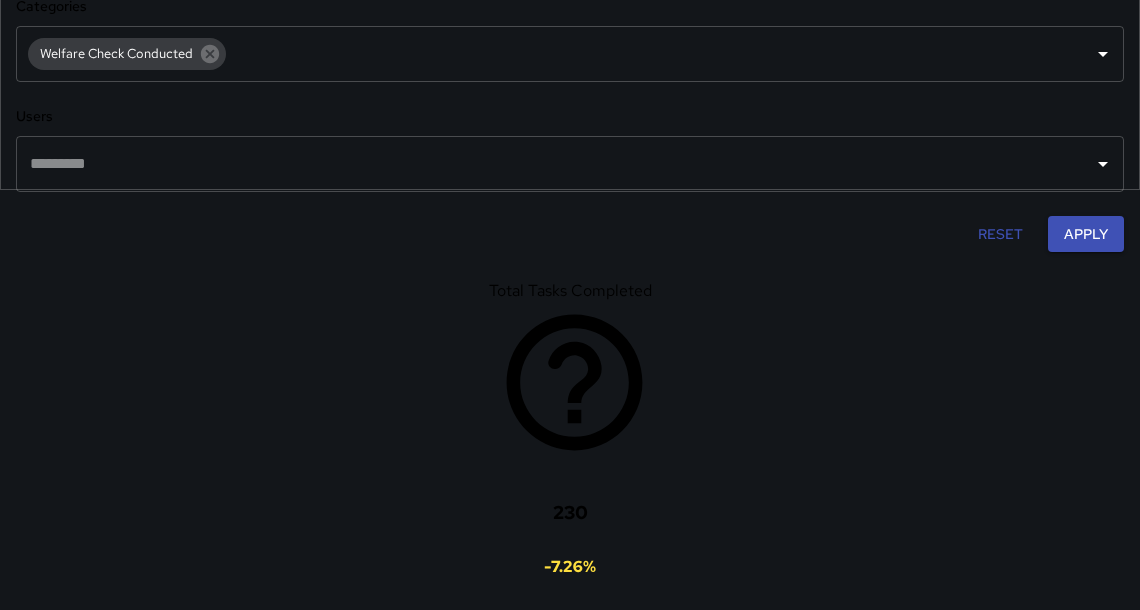 scroll, scrollTop: 2316, scrollLeft: 0, axis: vertical 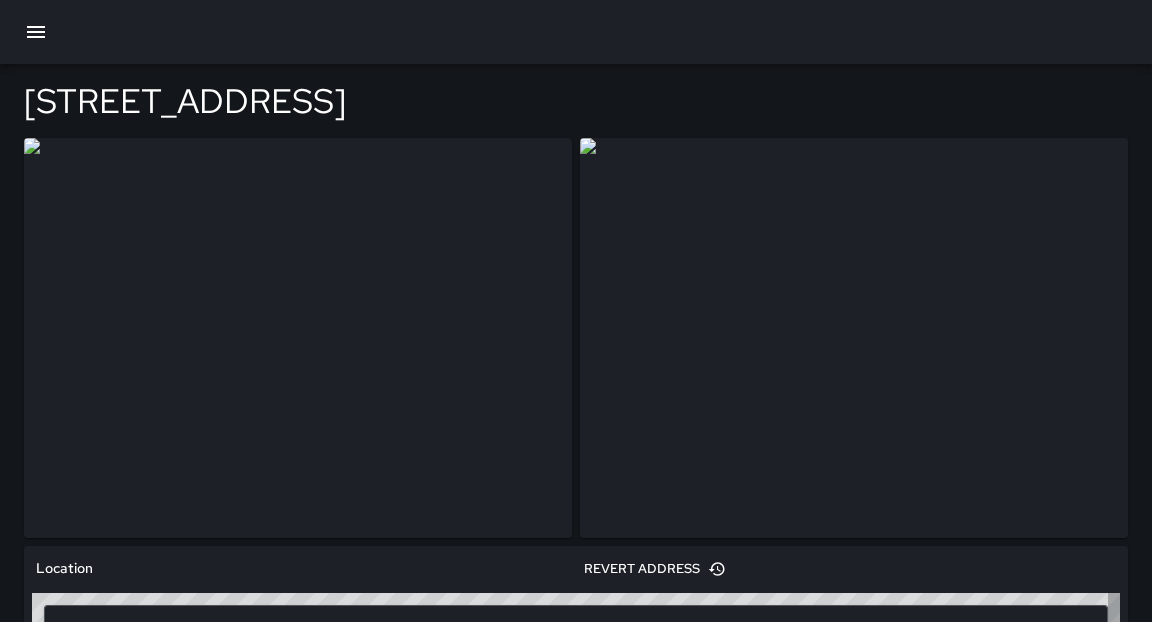 type on "**********" 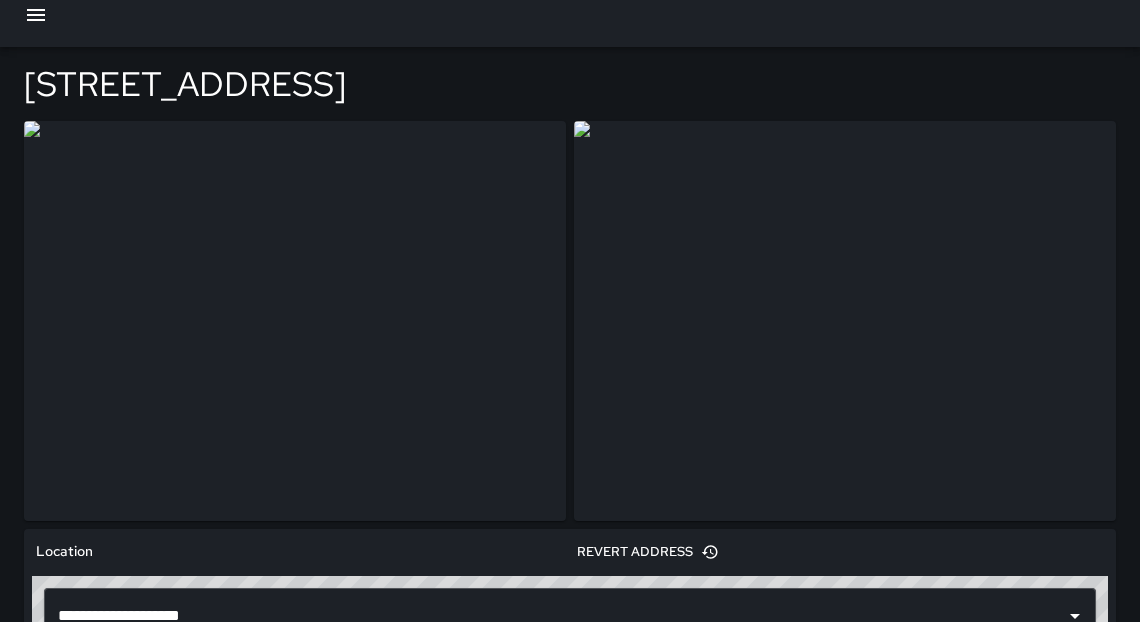 scroll, scrollTop: 0, scrollLeft: 0, axis: both 